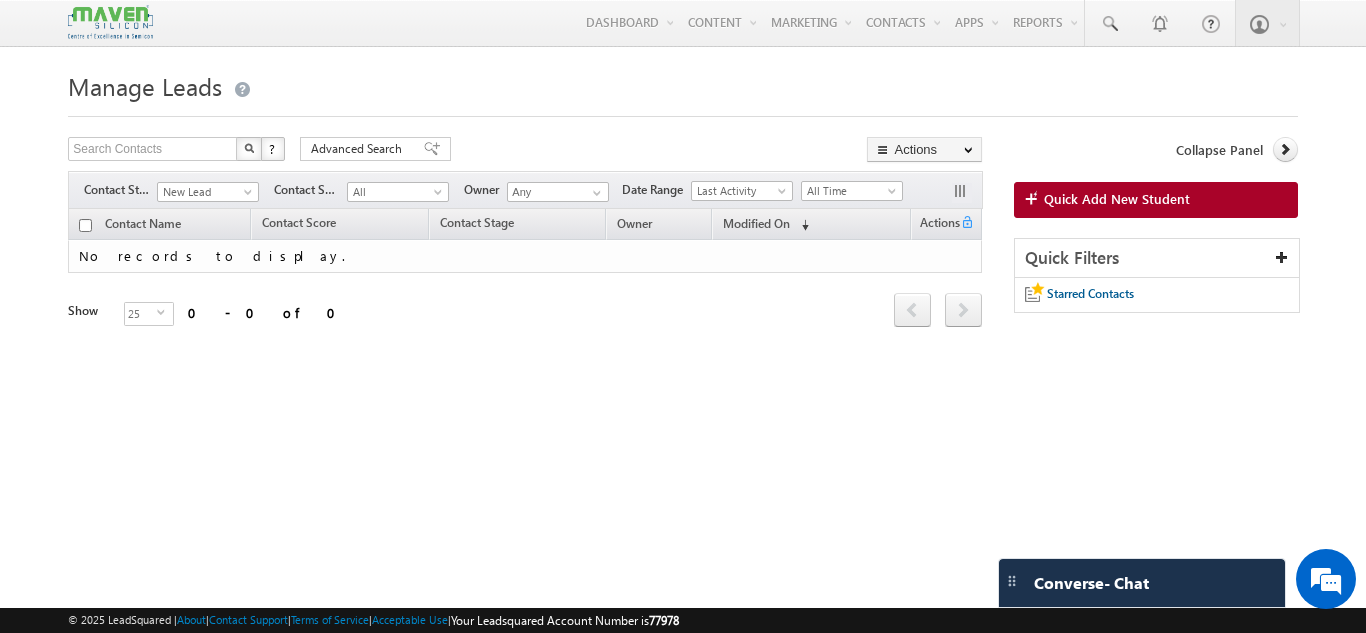 scroll, scrollTop: 0, scrollLeft: 0, axis: both 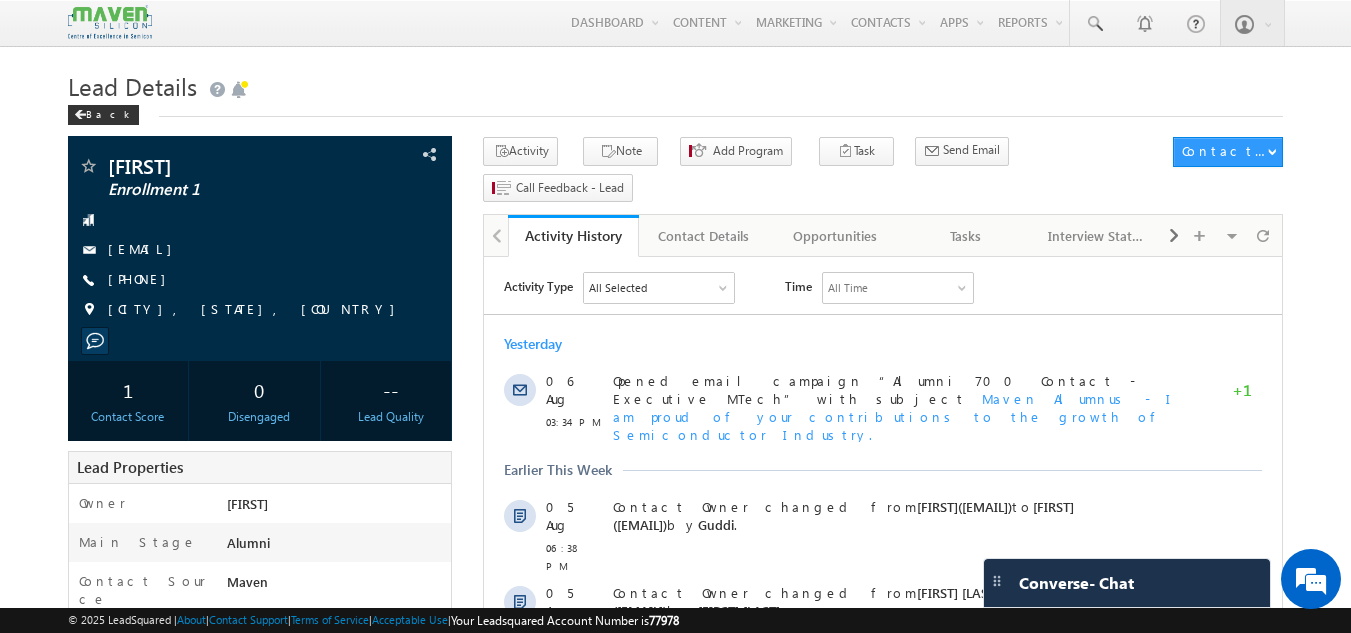 click on "Lead Details" at bounding box center (676, 84) 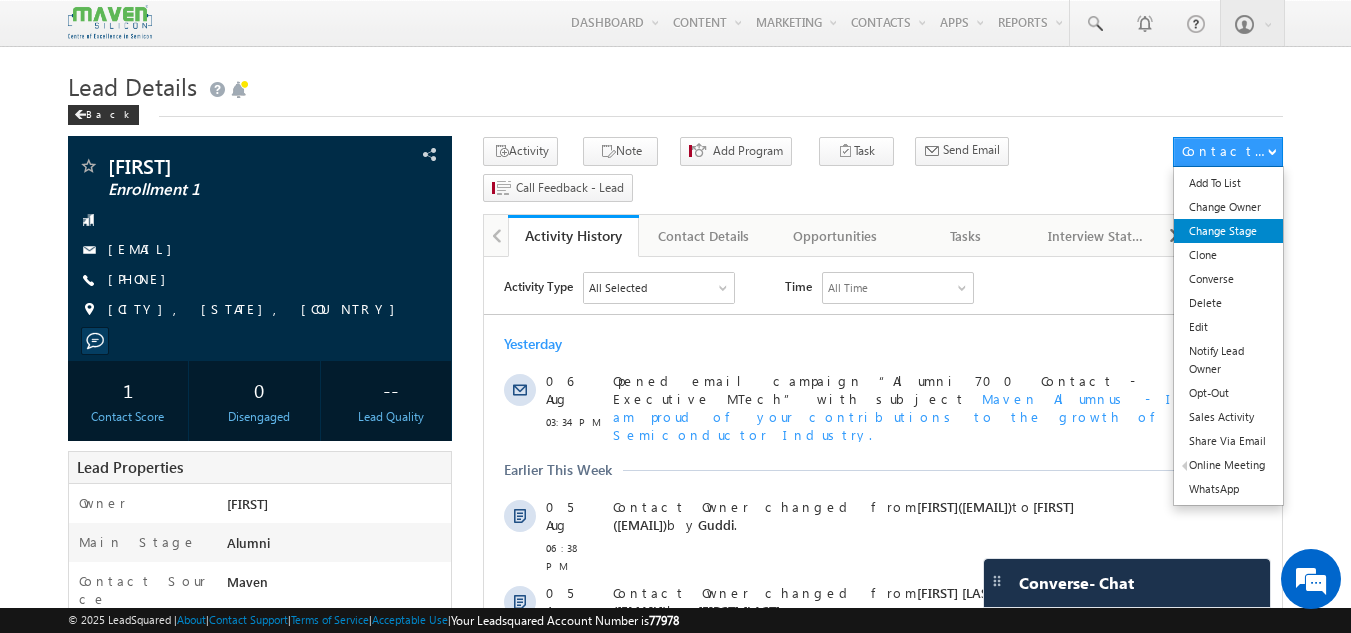 click on "Change Stage" at bounding box center [1228, 231] 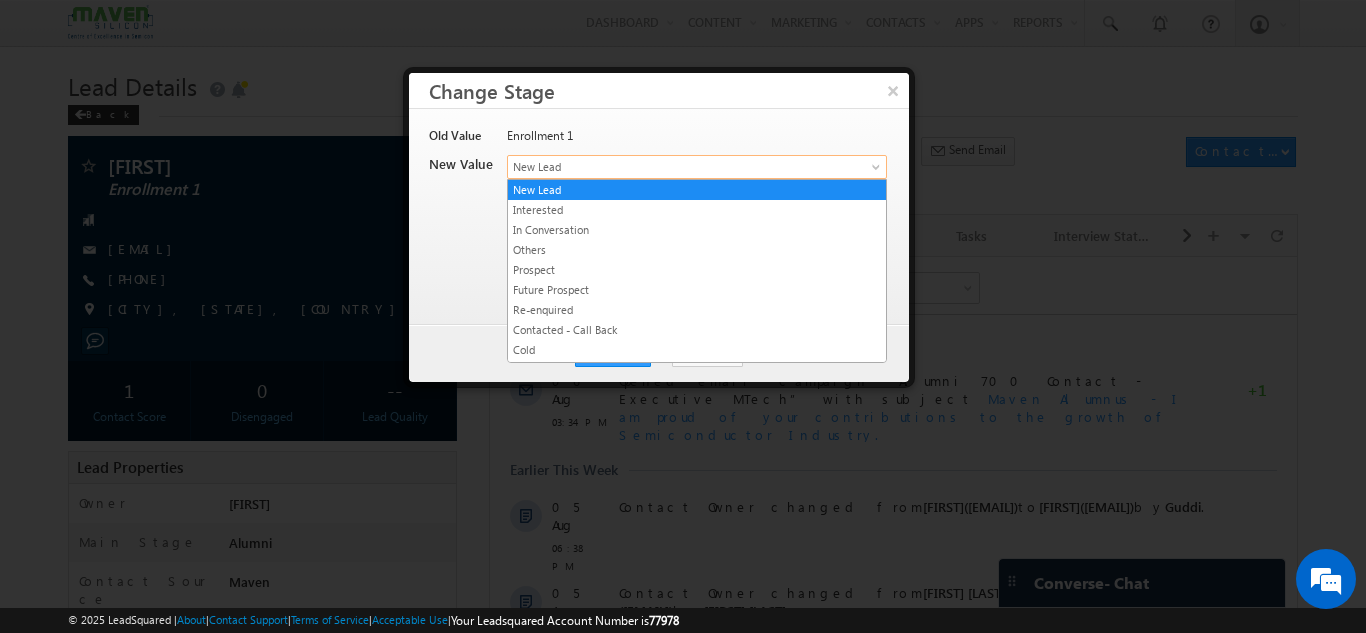 click on "New Lead" at bounding box center [664, 167] 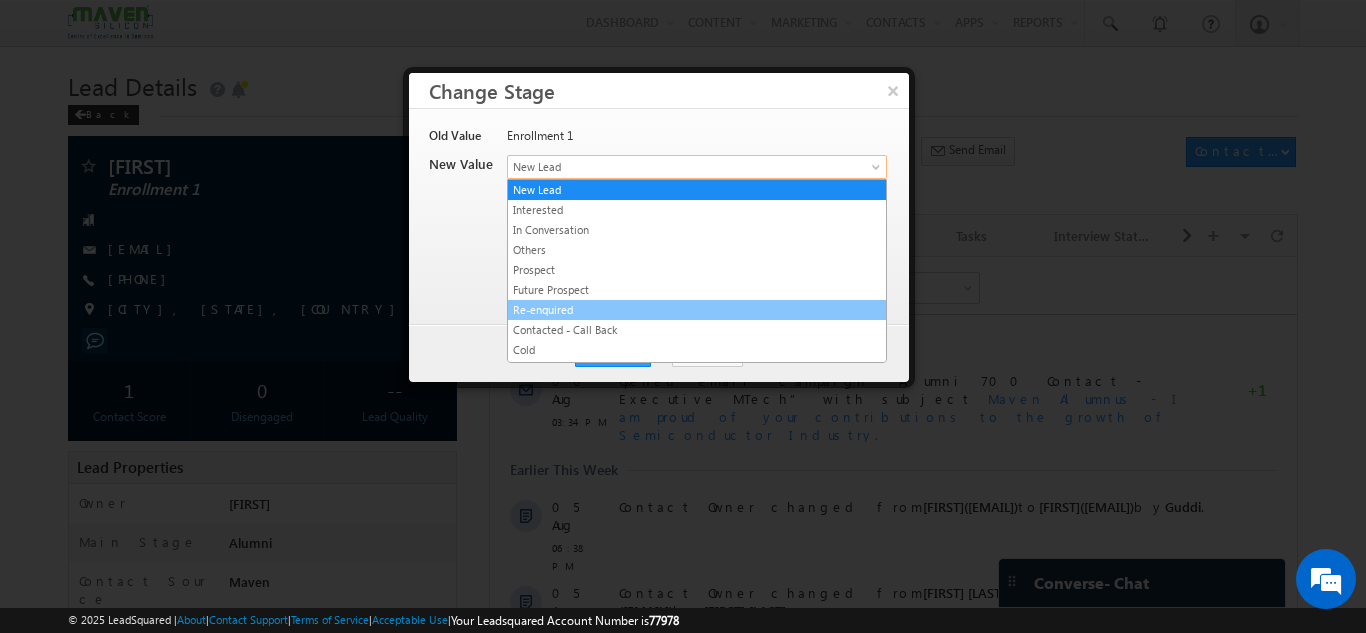 scroll, scrollTop: 378, scrollLeft: 0, axis: vertical 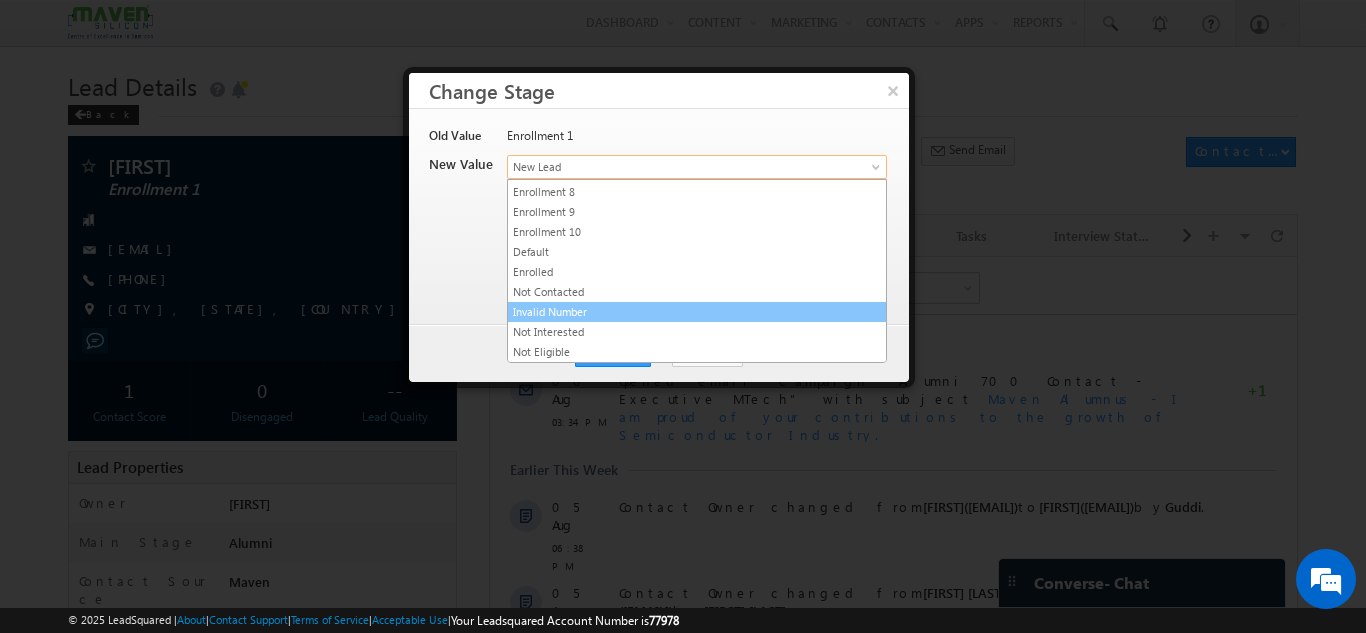 click on "Invalid Number" at bounding box center (697, 312) 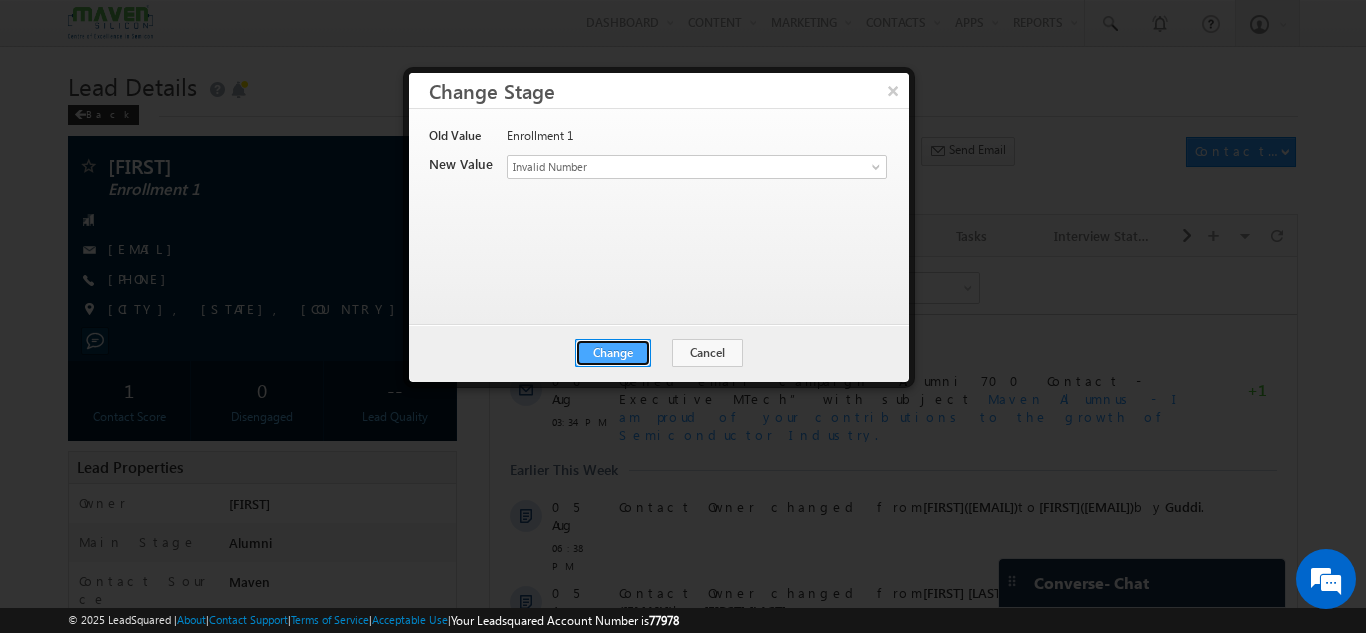 click on "Change" at bounding box center [613, 353] 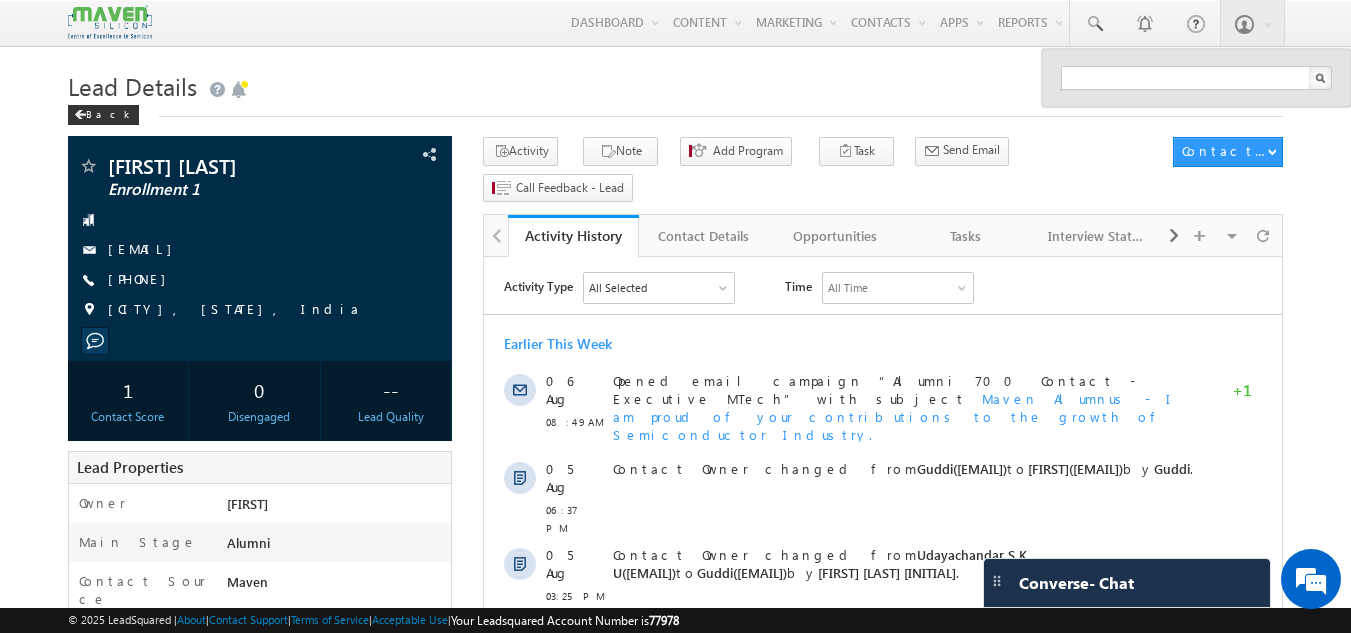 scroll, scrollTop: 0, scrollLeft: 0, axis: both 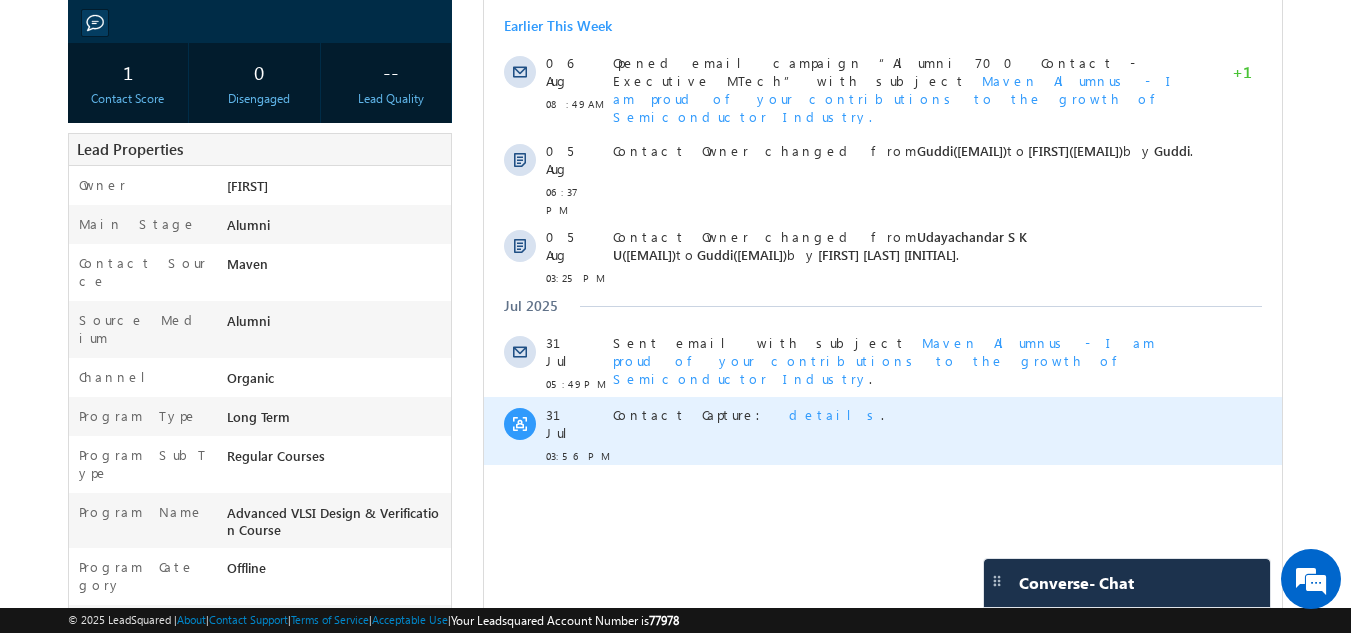click on "details" at bounding box center (835, 414) 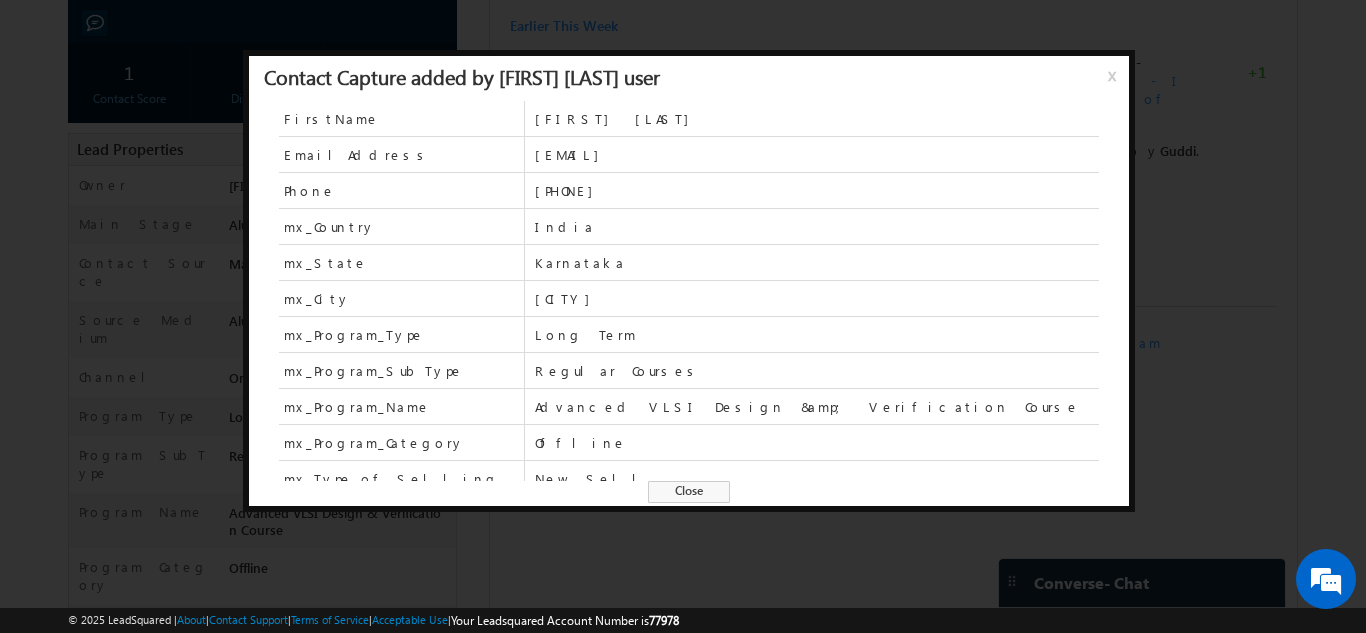 click on "Close" at bounding box center (689, 492) 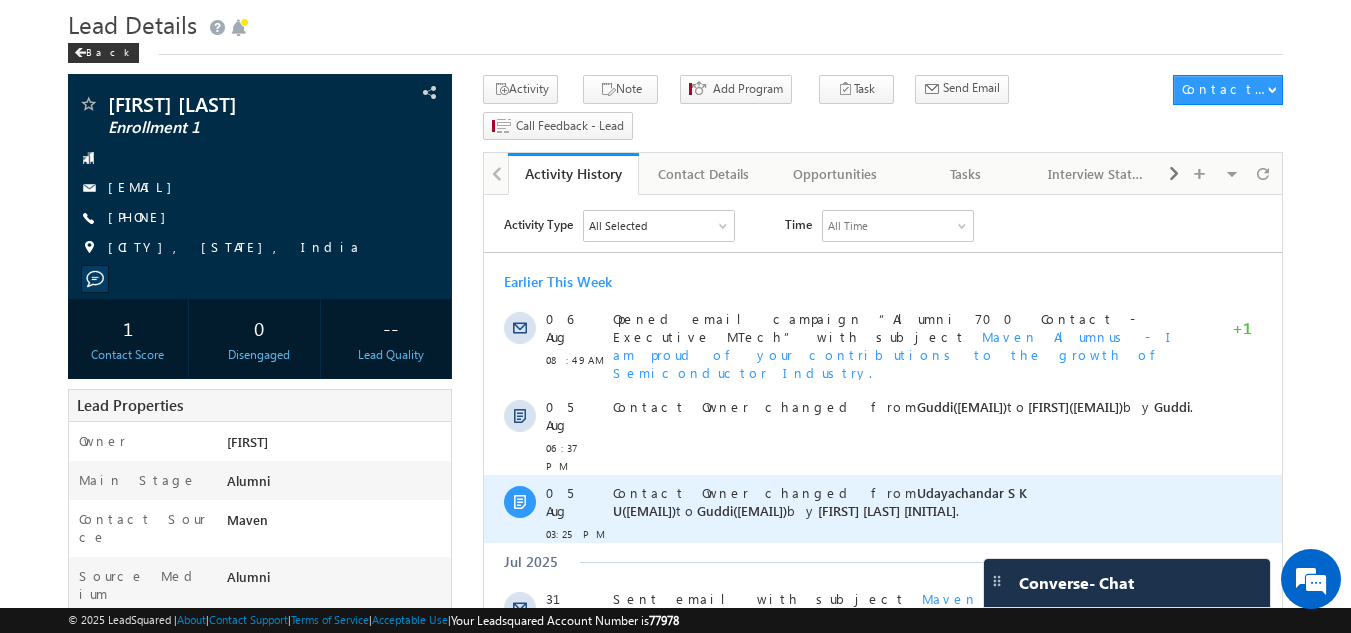 scroll, scrollTop: 61, scrollLeft: 0, axis: vertical 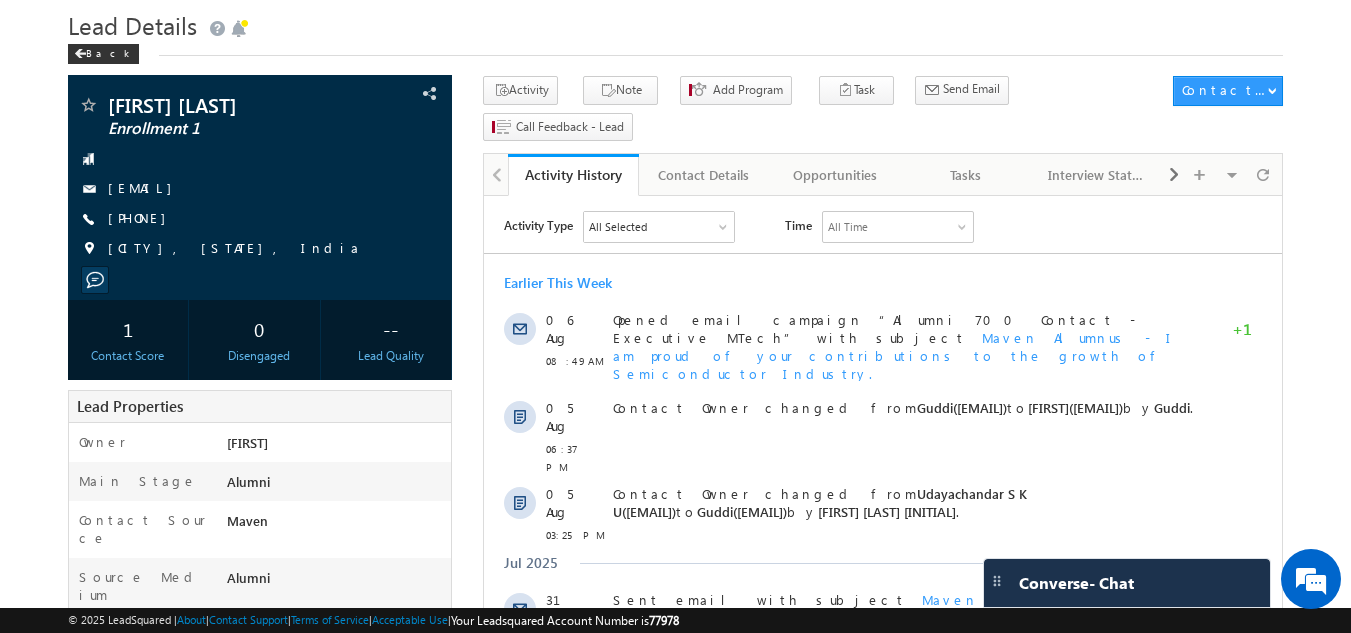 click on "Lead Details" at bounding box center (676, 23) 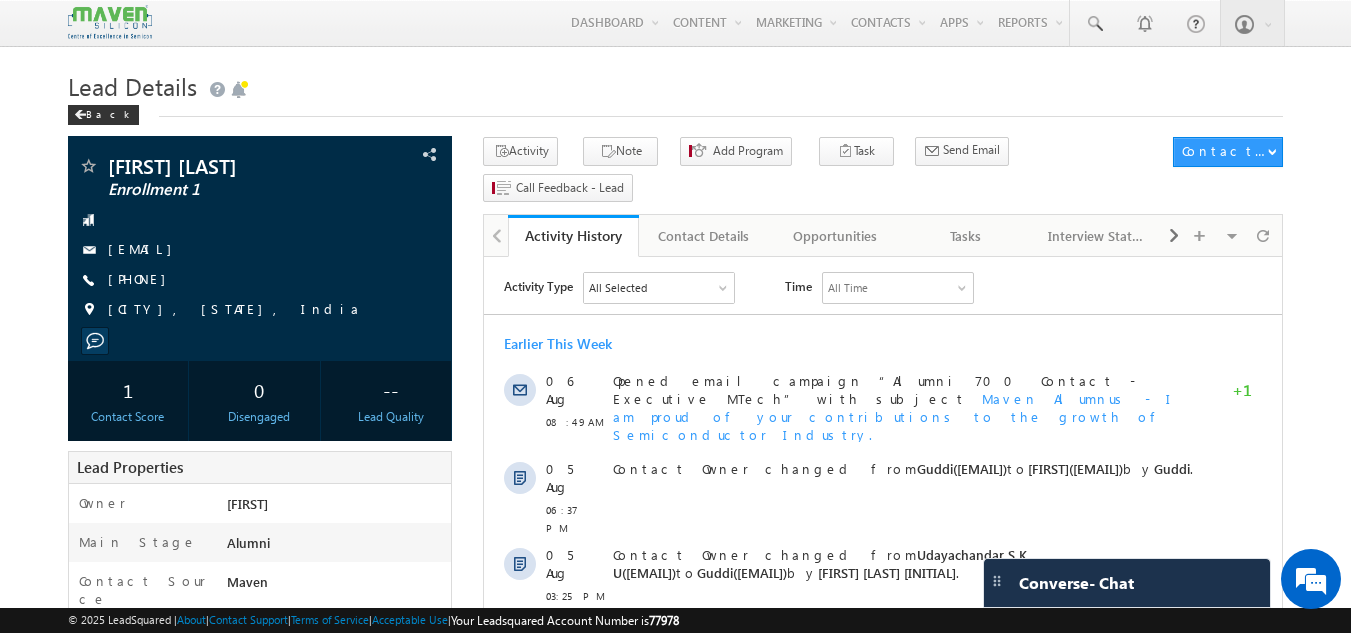 click on "Menu
[FIRST]
[example.com]" at bounding box center [675, 744] 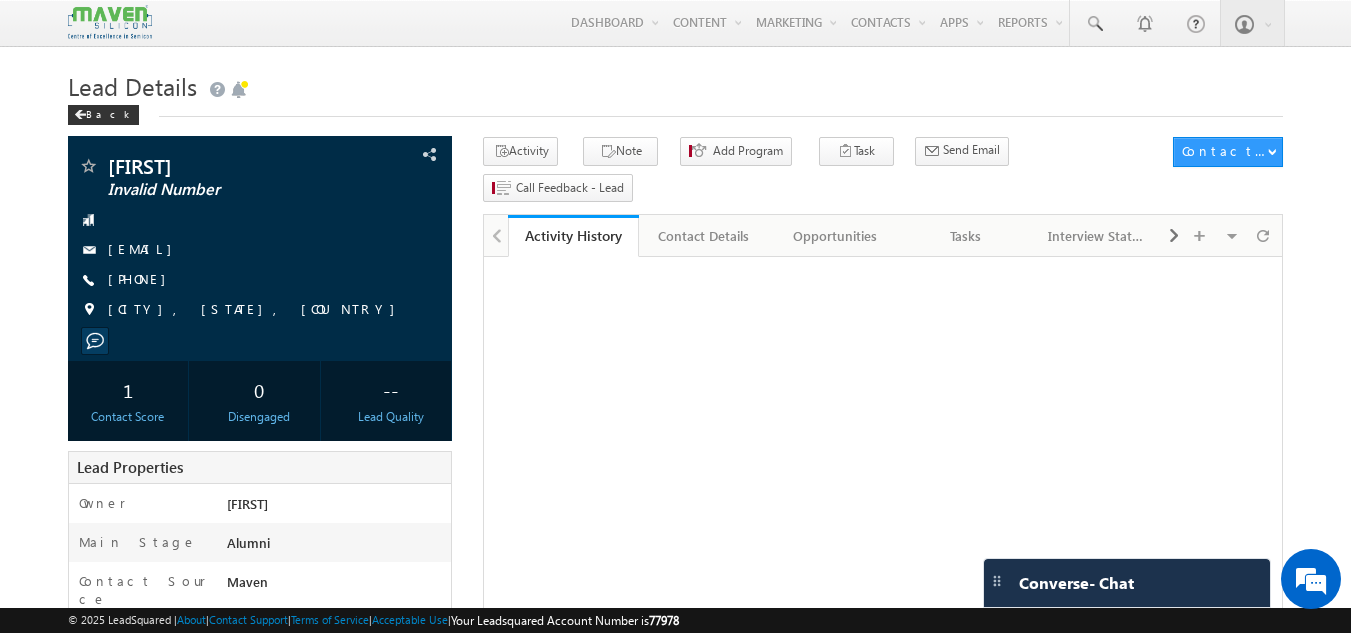scroll, scrollTop: 0, scrollLeft: 0, axis: both 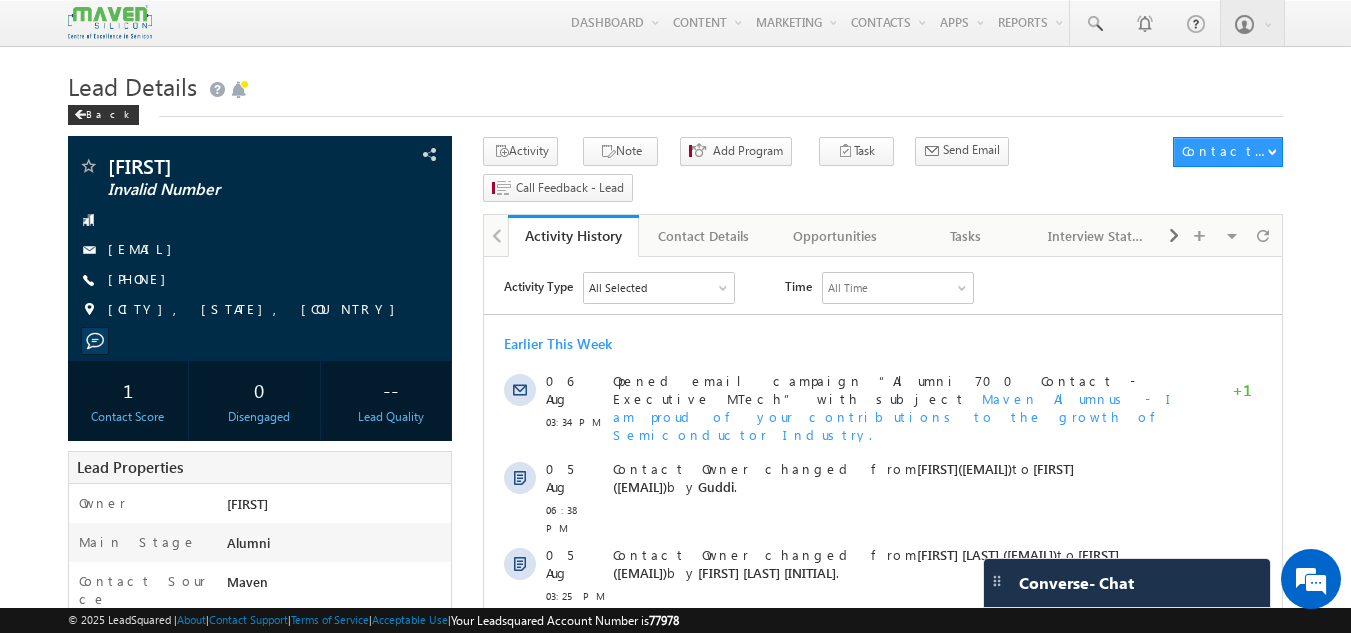 click on "Lead Details" at bounding box center (676, 84) 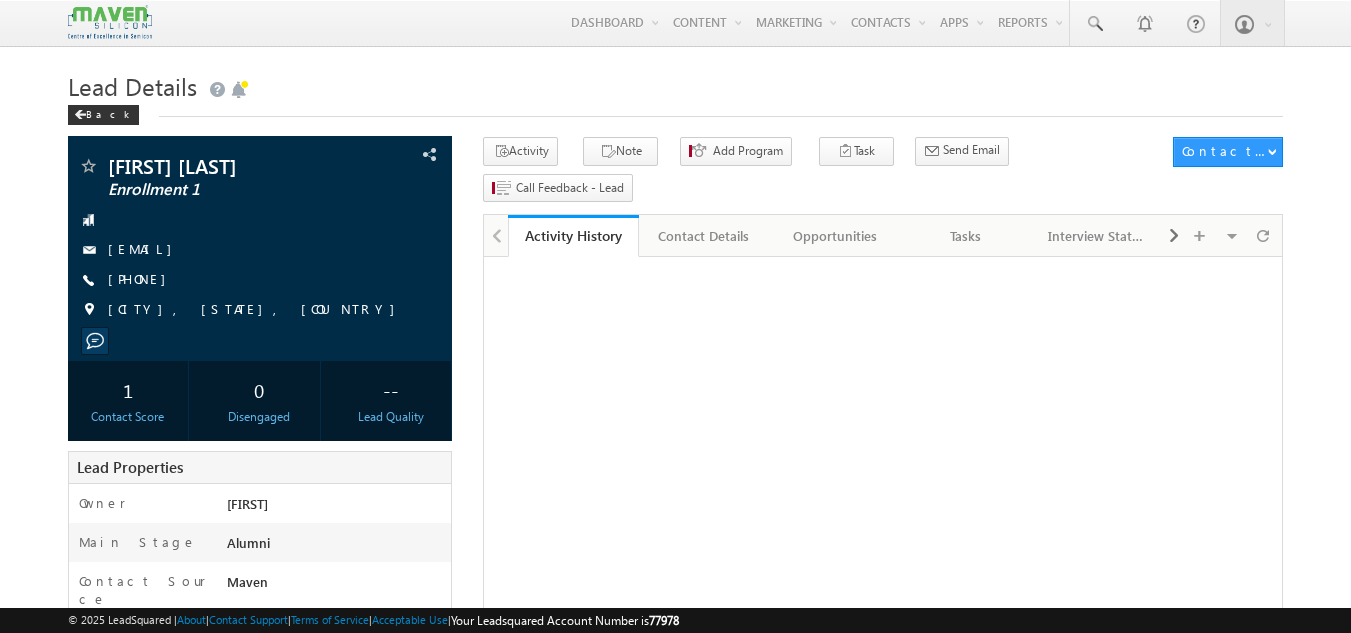 scroll, scrollTop: 0, scrollLeft: 0, axis: both 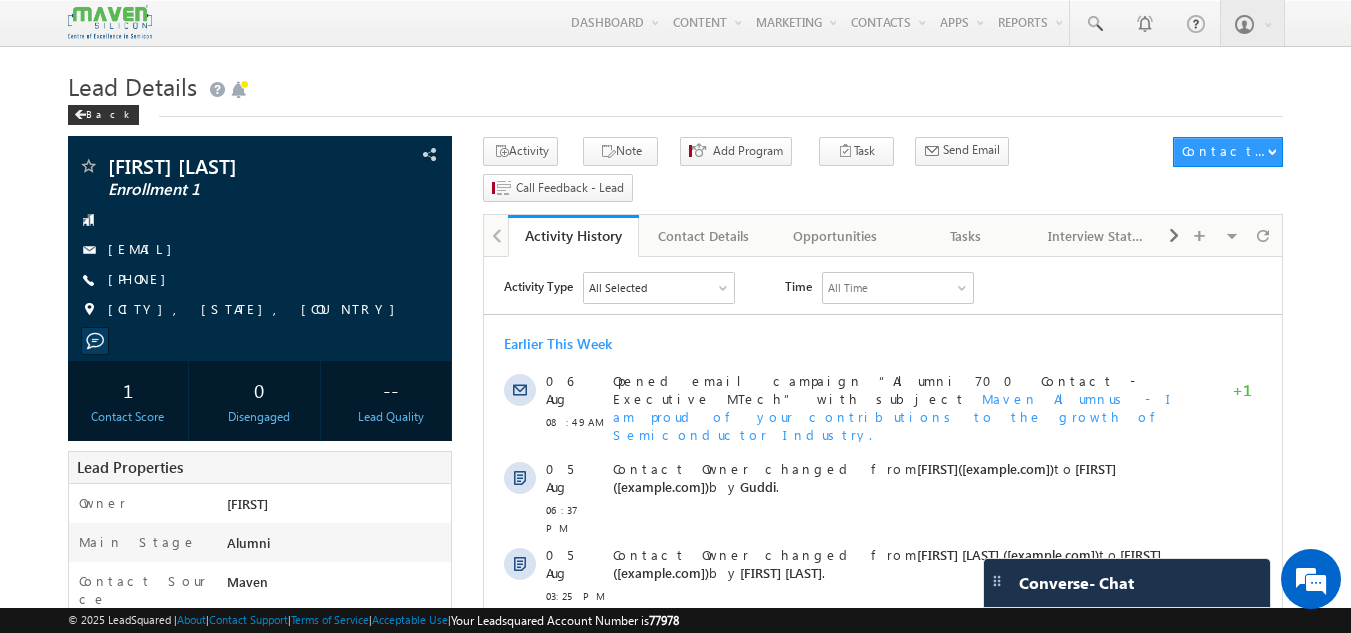 click on "Lead Details" at bounding box center (676, 84) 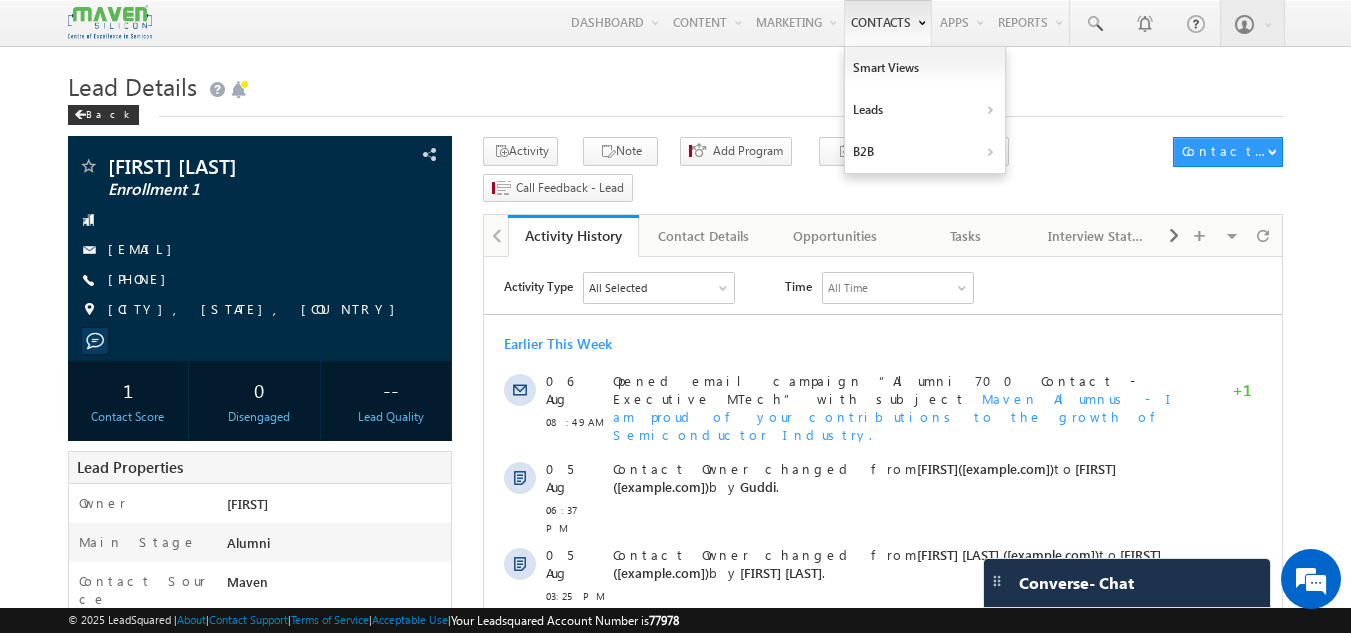 scroll, scrollTop: 0, scrollLeft: 0, axis: both 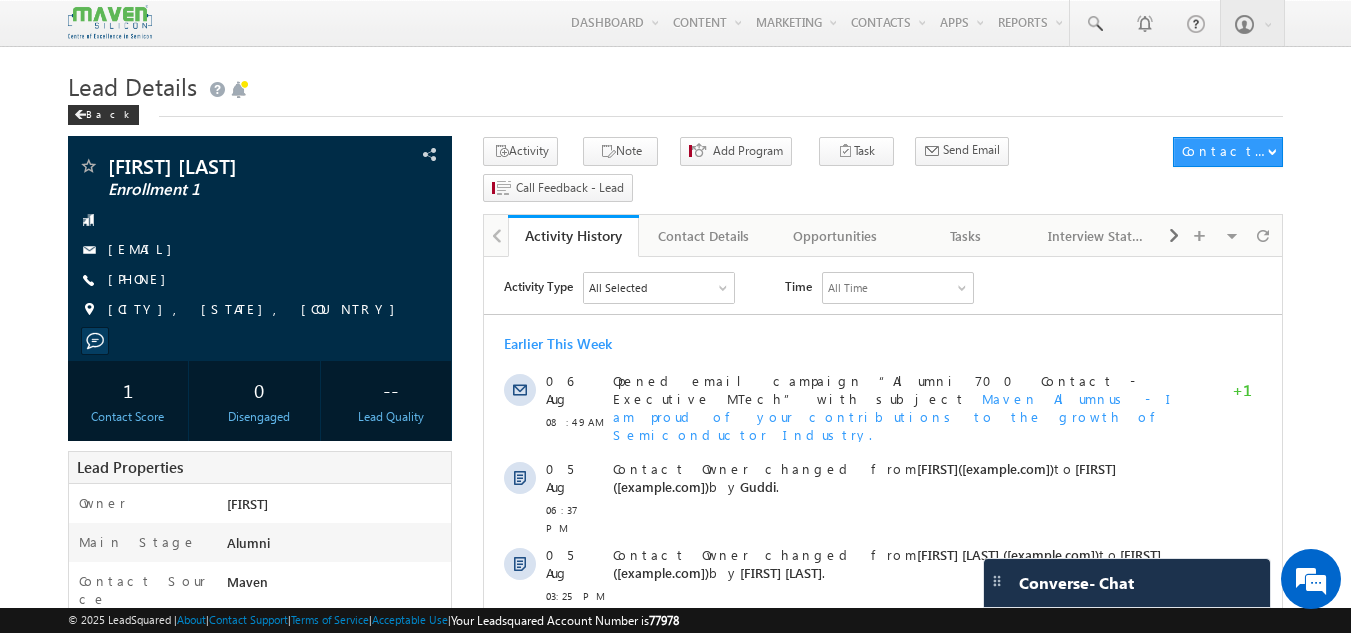 click on "Menu
Aukasha
lsq5@ maven -sili con.c om" at bounding box center (675, 744) 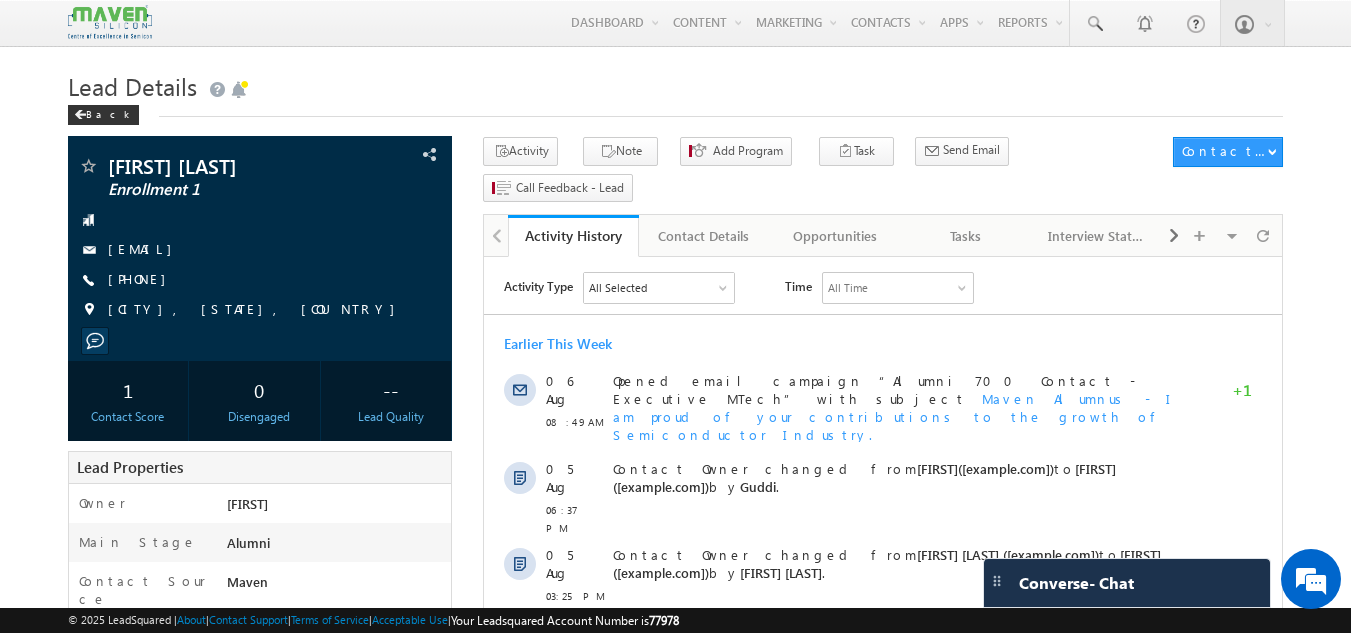 click on "Lead Details" at bounding box center (676, 84) 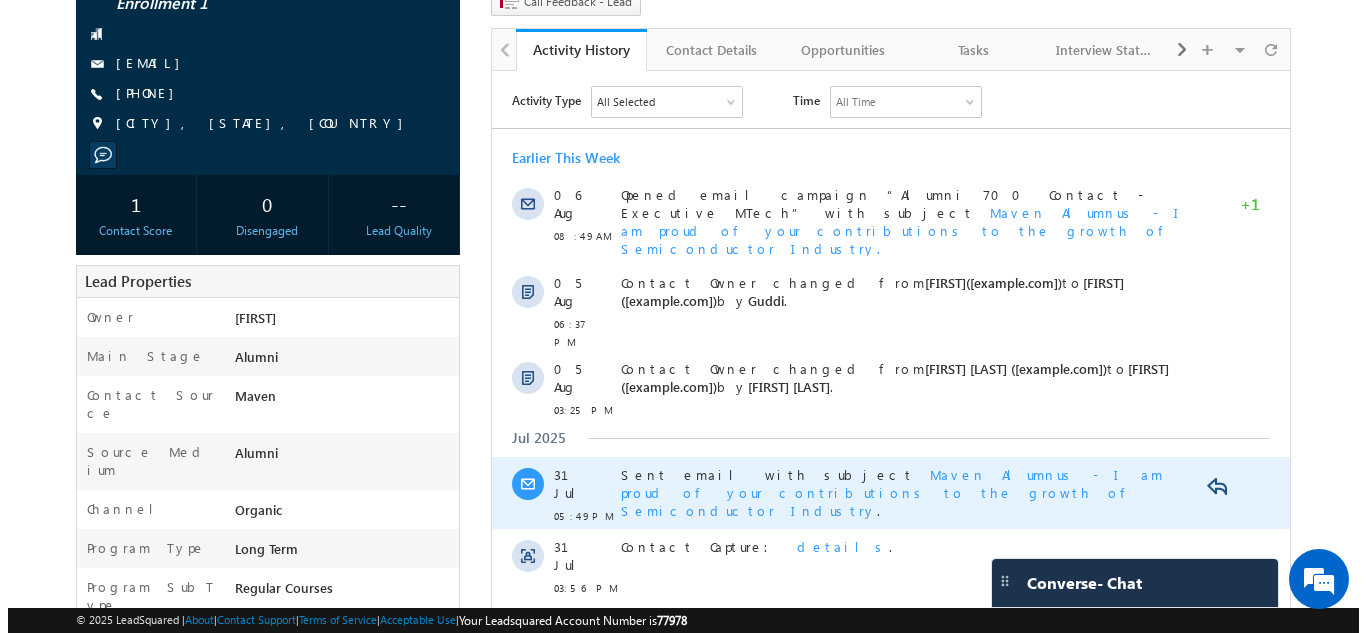 scroll, scrollTop: 178, scrollLeft: 0, axis: vertical 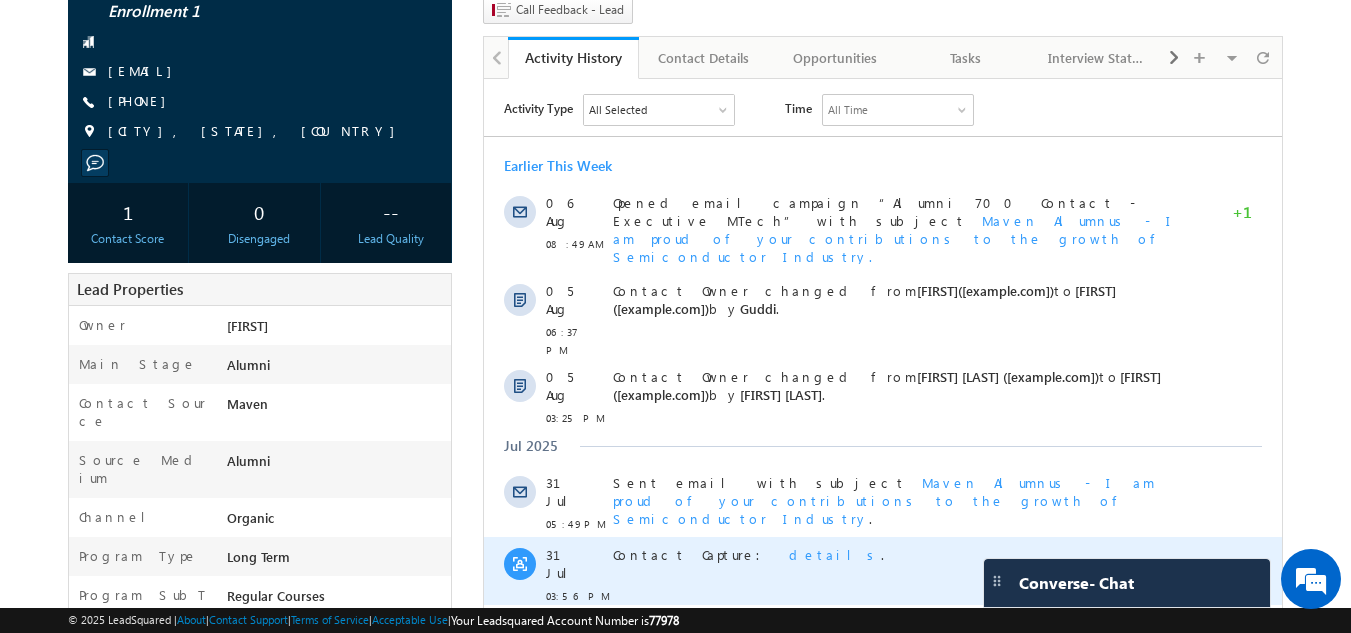 click on "details" at bounding box center [835, 554] 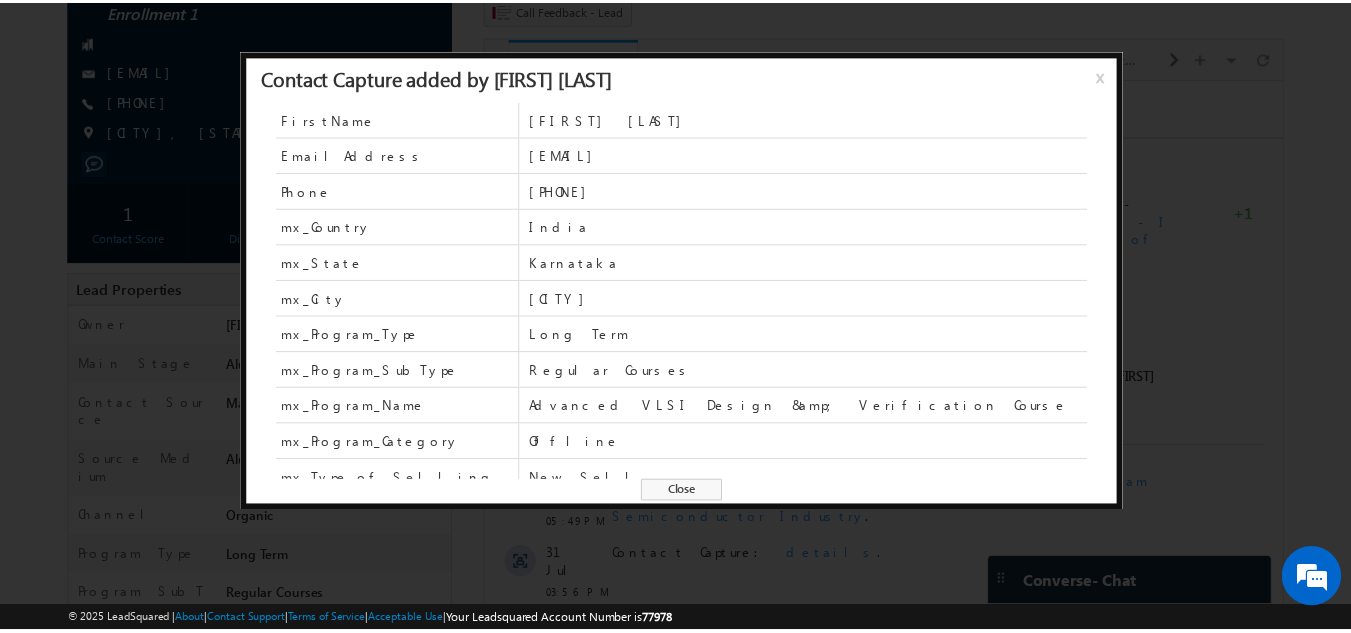 scroll, scrollTop: 339, scrollLeft: 0, axis: vertical 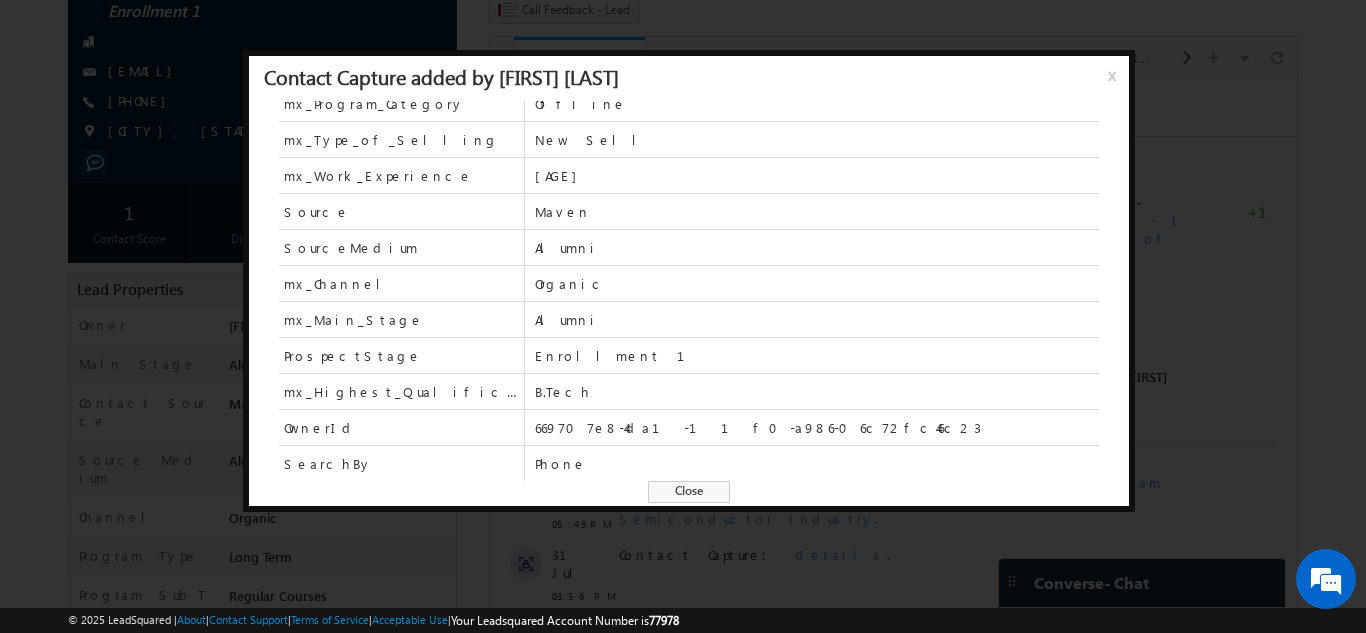 click on "Close" at bounding box center [689, 492] 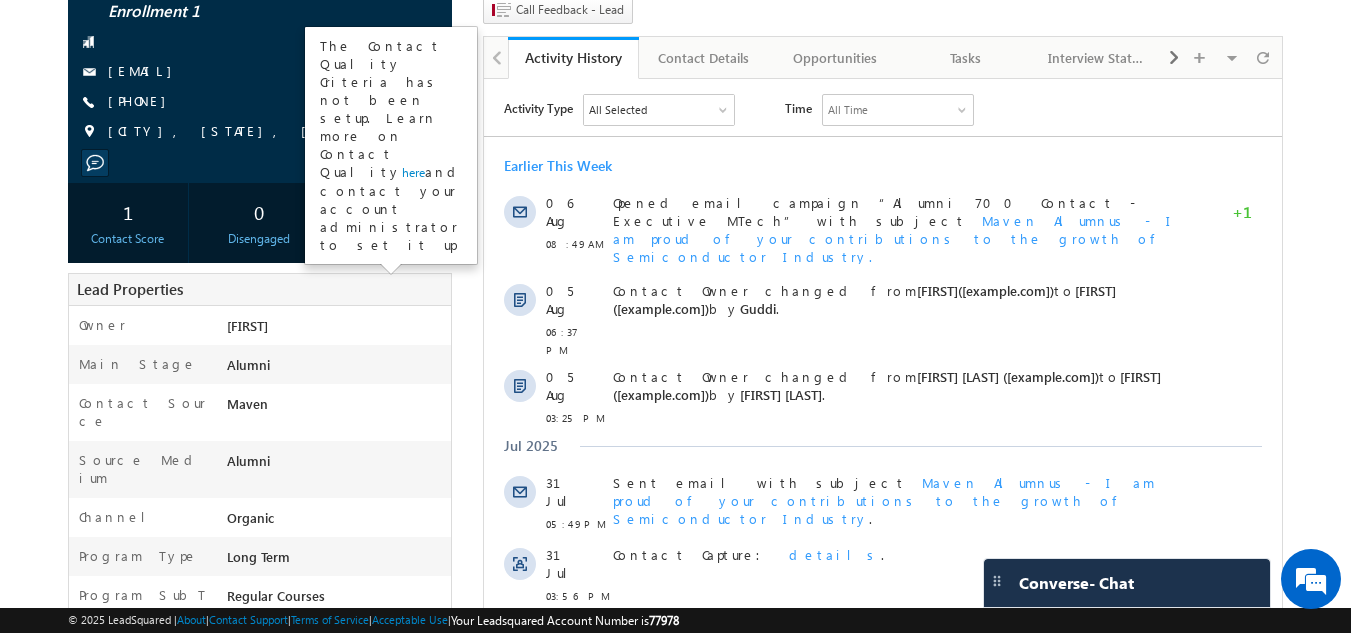 scroll, scrollTop: 0, scrollLeft: 0, axis: both 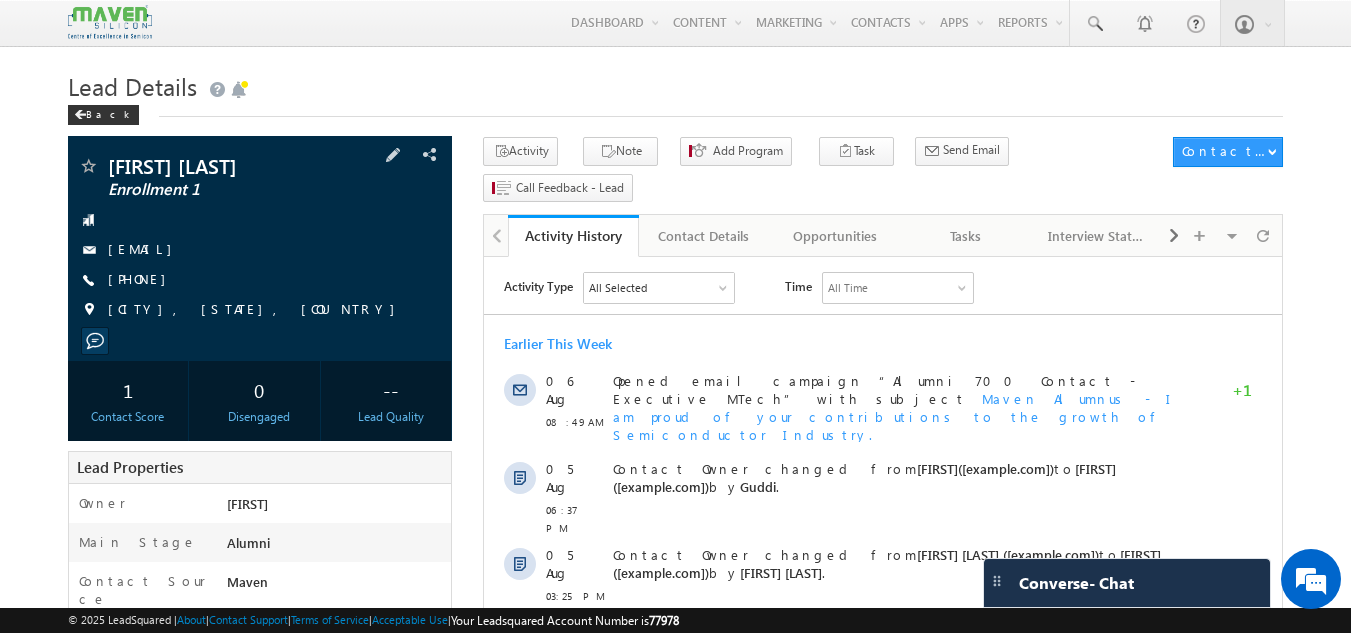 click on "+91-7930425676" at bounding box center [142, 280] 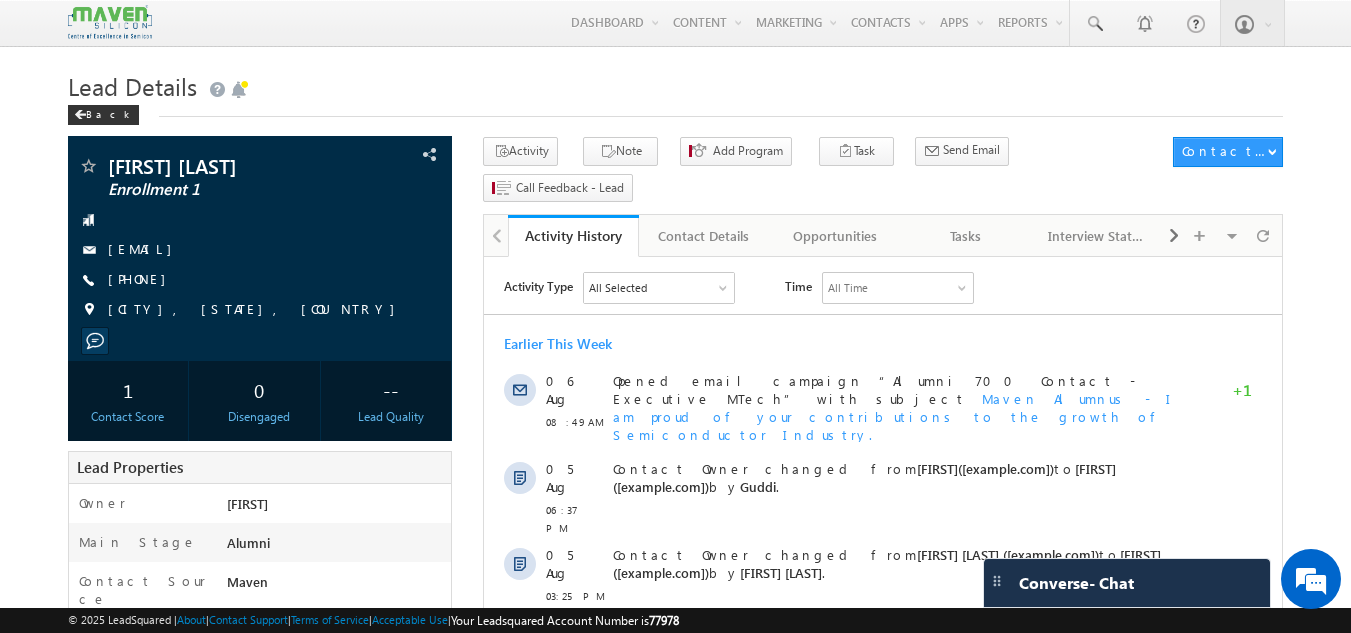 click on "Menu
[FIRST]
[EMAIL]" at bounding box center (675, 744) 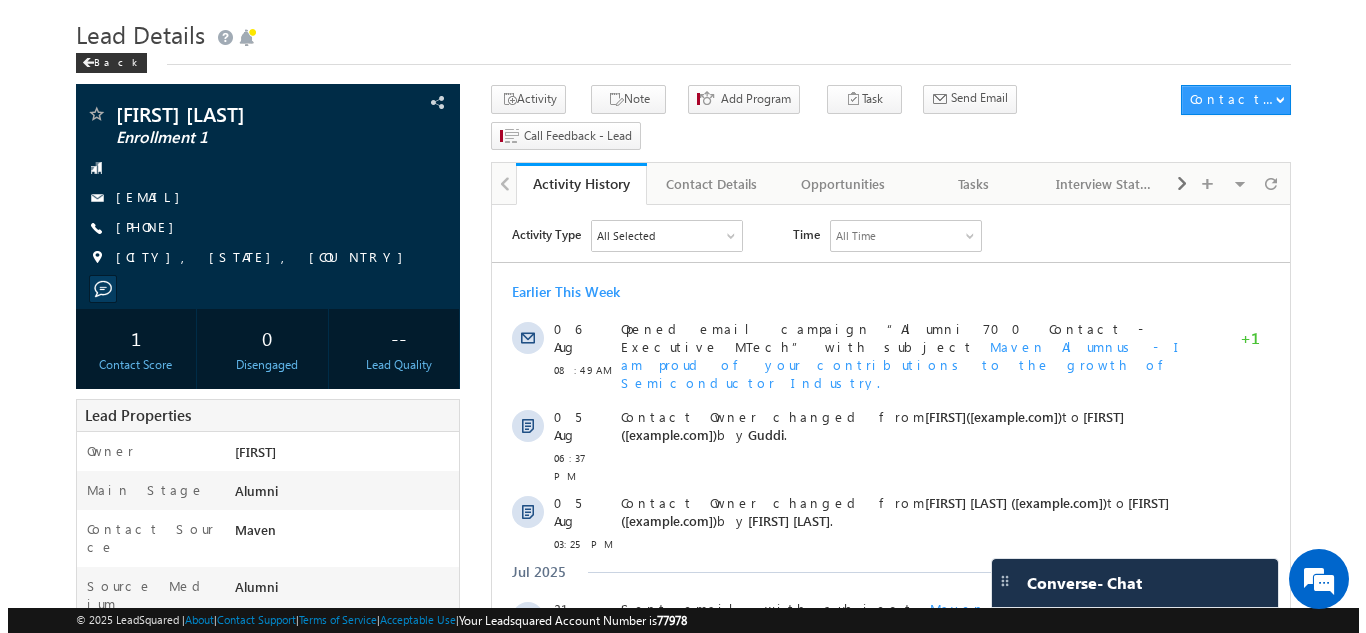 scroll, scrollTop: 0, scrollLeft: 0, axis: both 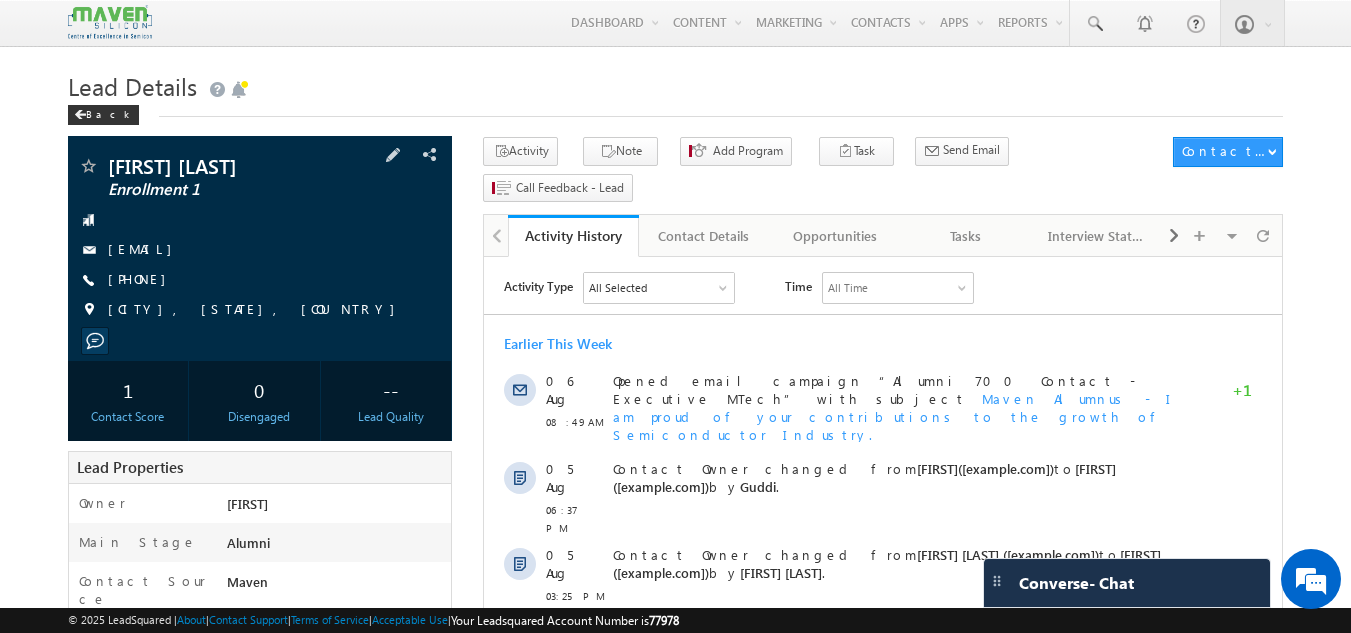 drag, startPoint x: 215, startPoint y: 282, endPoint x: 203, endPoint y: 282, distance: 12 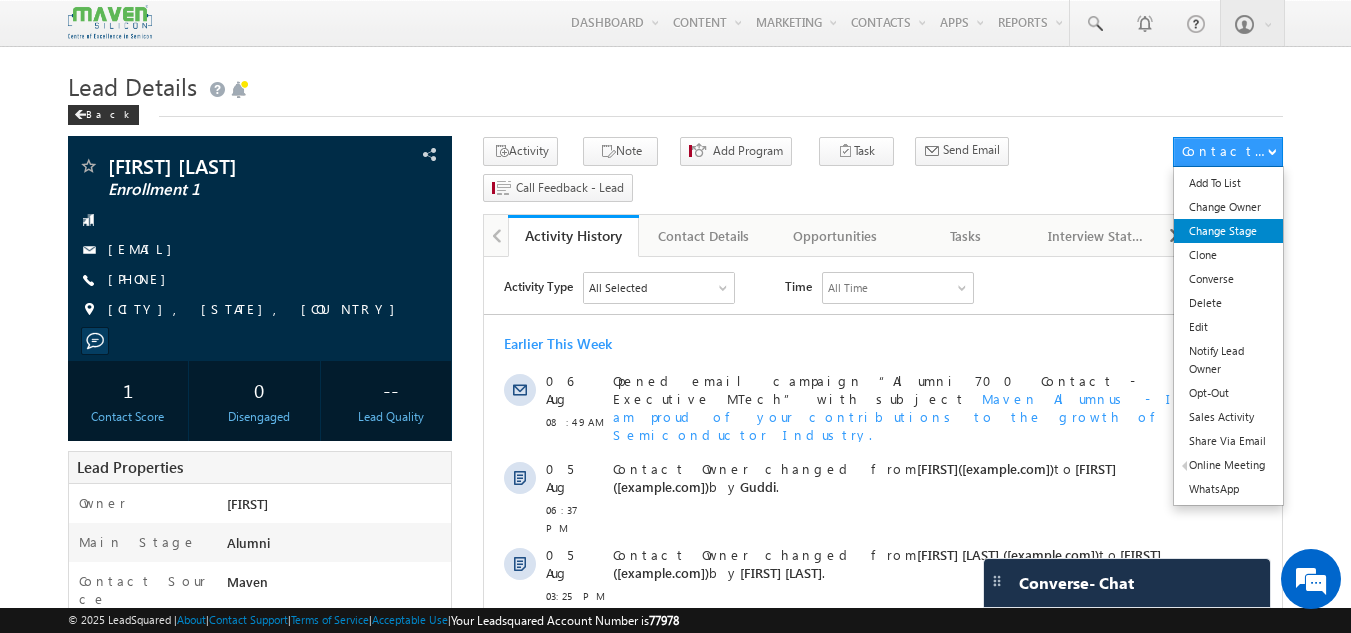 click on "Change Stage" at bounding box center [1228, 231] 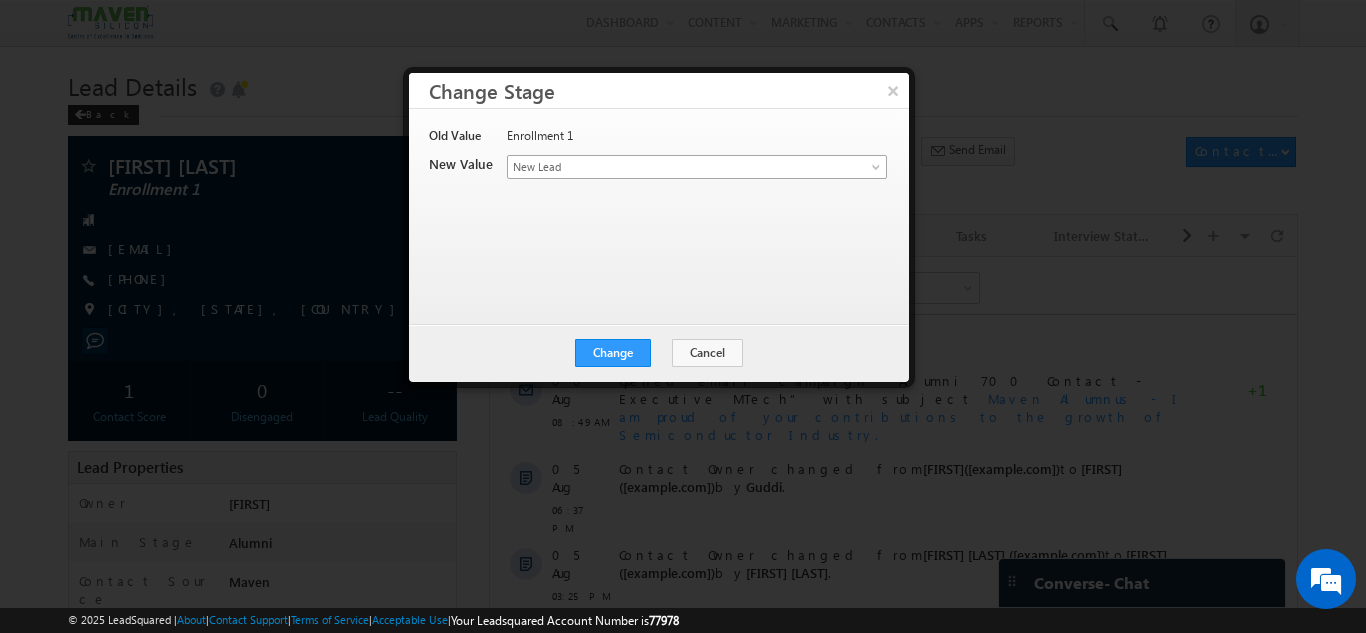 click on "New Lead" at bounding box center [664, 167] 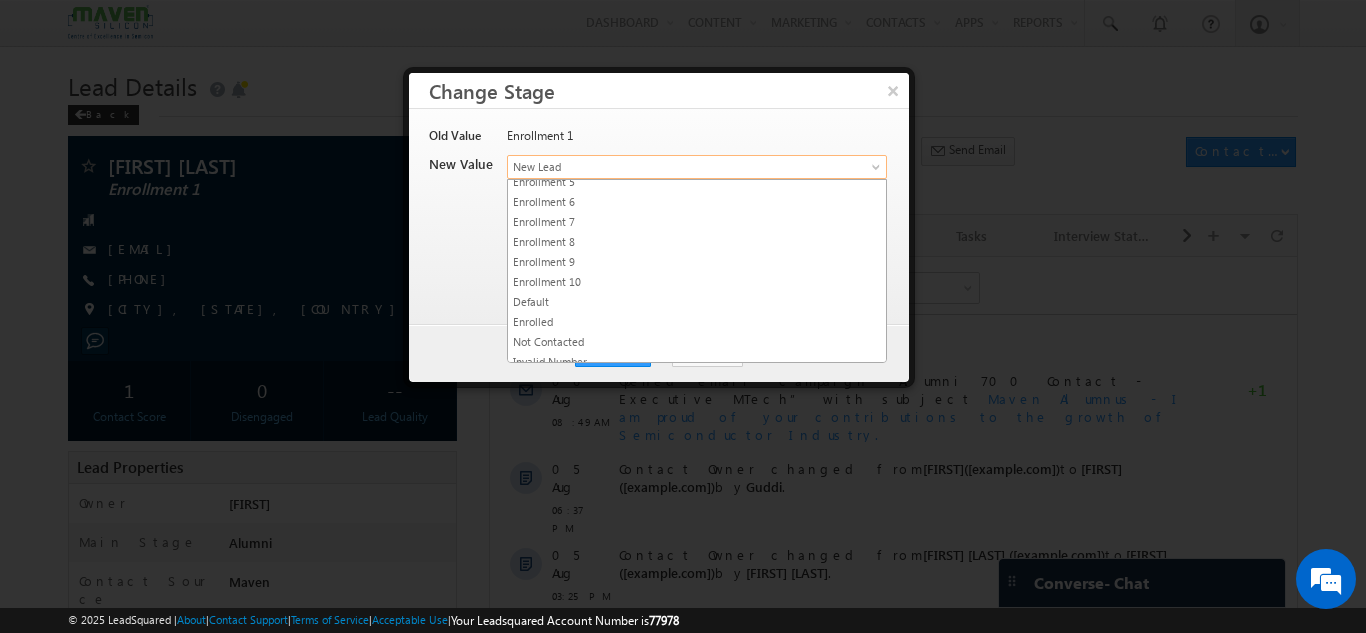 scroll, scrollTop: 378, scrollLeft: 0, axis: vertical 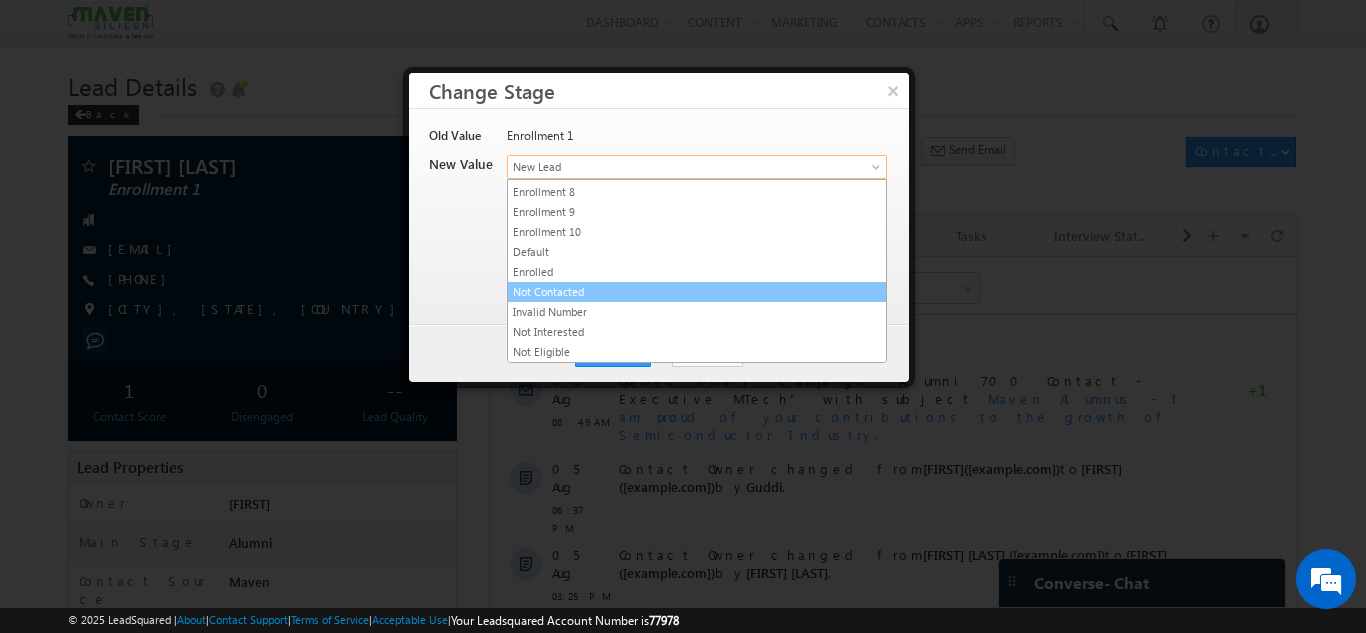 click on "Not Contacted" at bounding box center [697, 292] 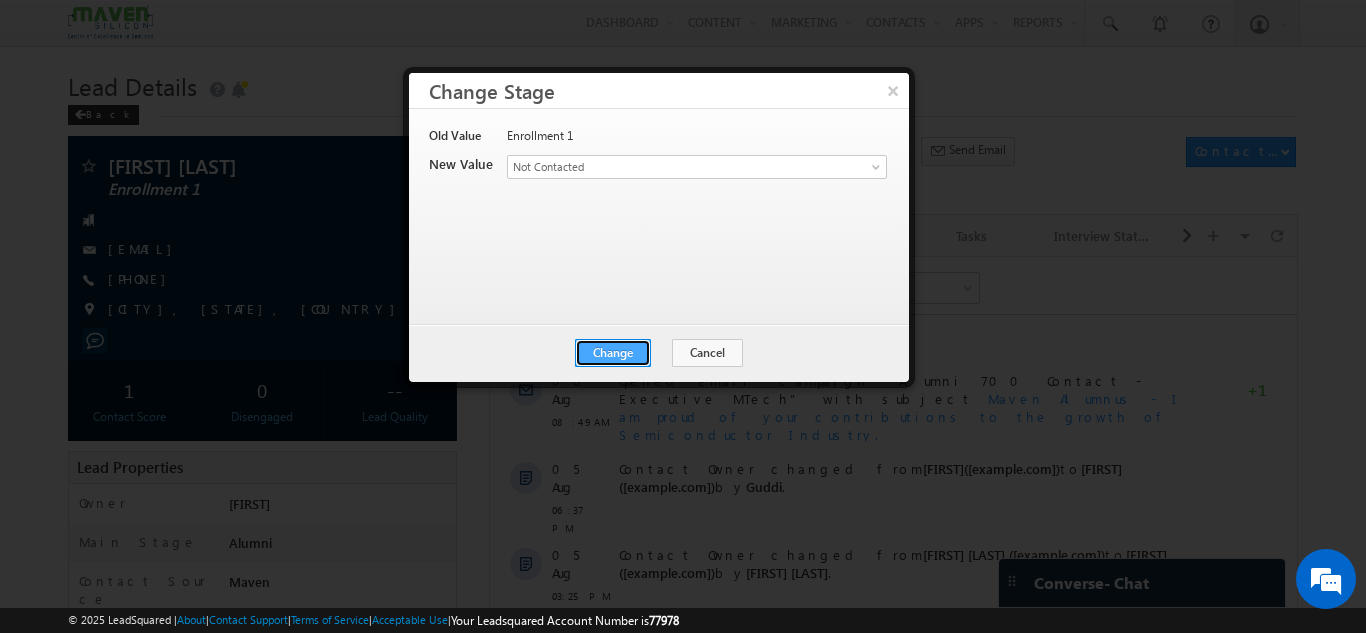 type 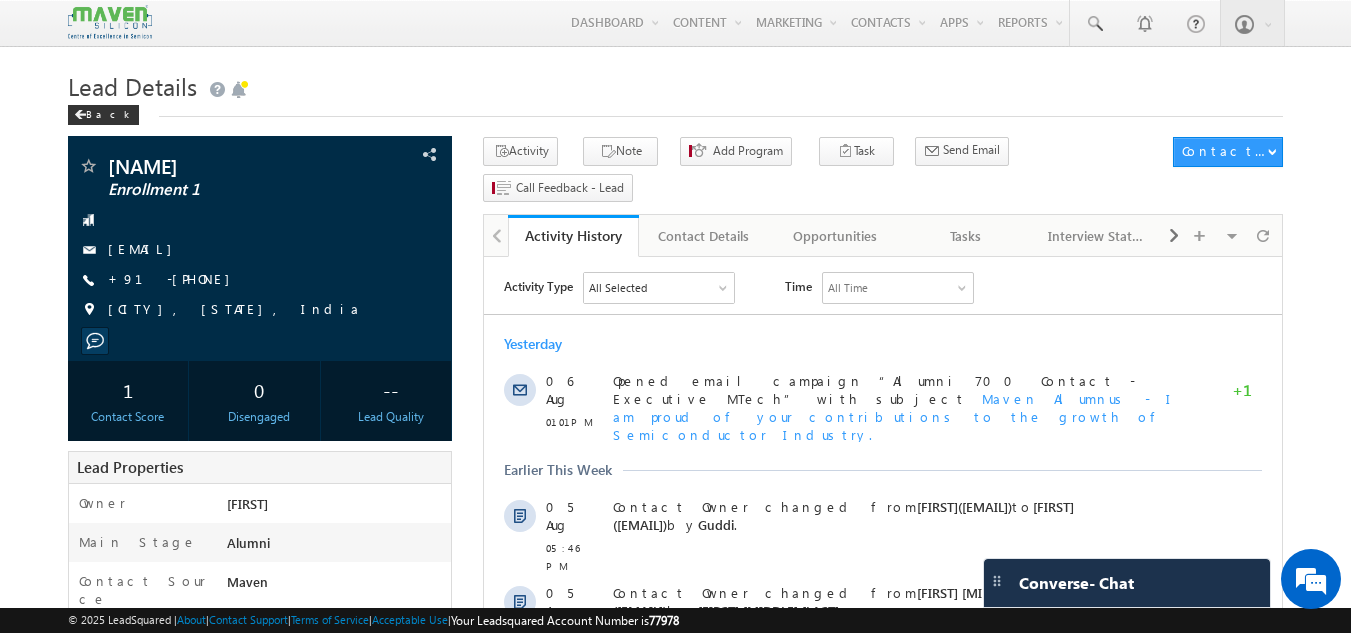 scroll, scrollTop: 0, scrollLeft: 0, axis: both 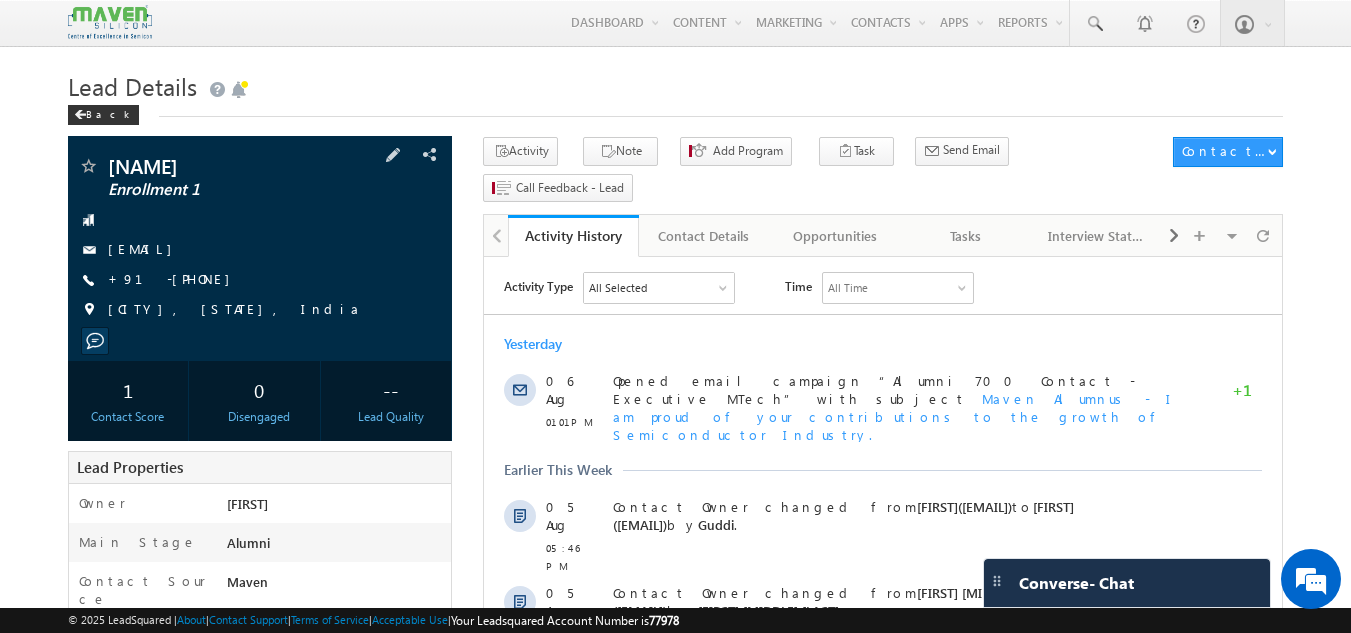 click on "[NAME]
Enrollment 1
[EMAIL]" at bounding box center (260, 248) 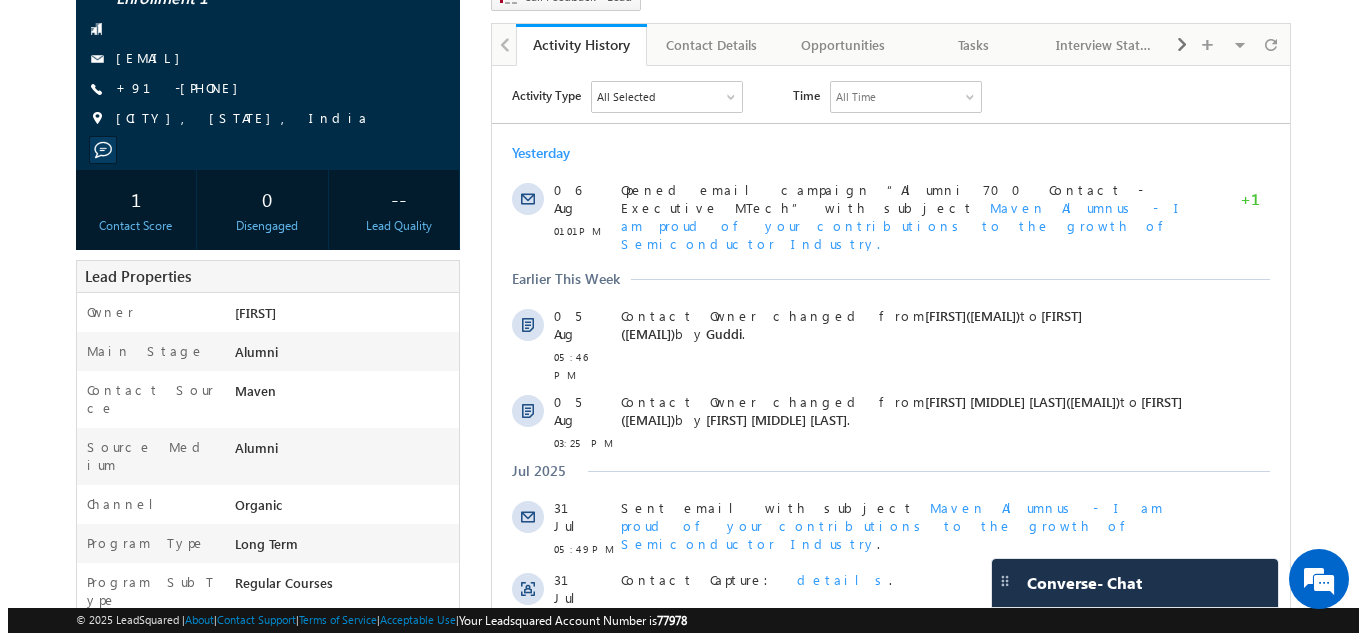 scroll, scrollTop: 0, scrollLeft: 0, axis: both 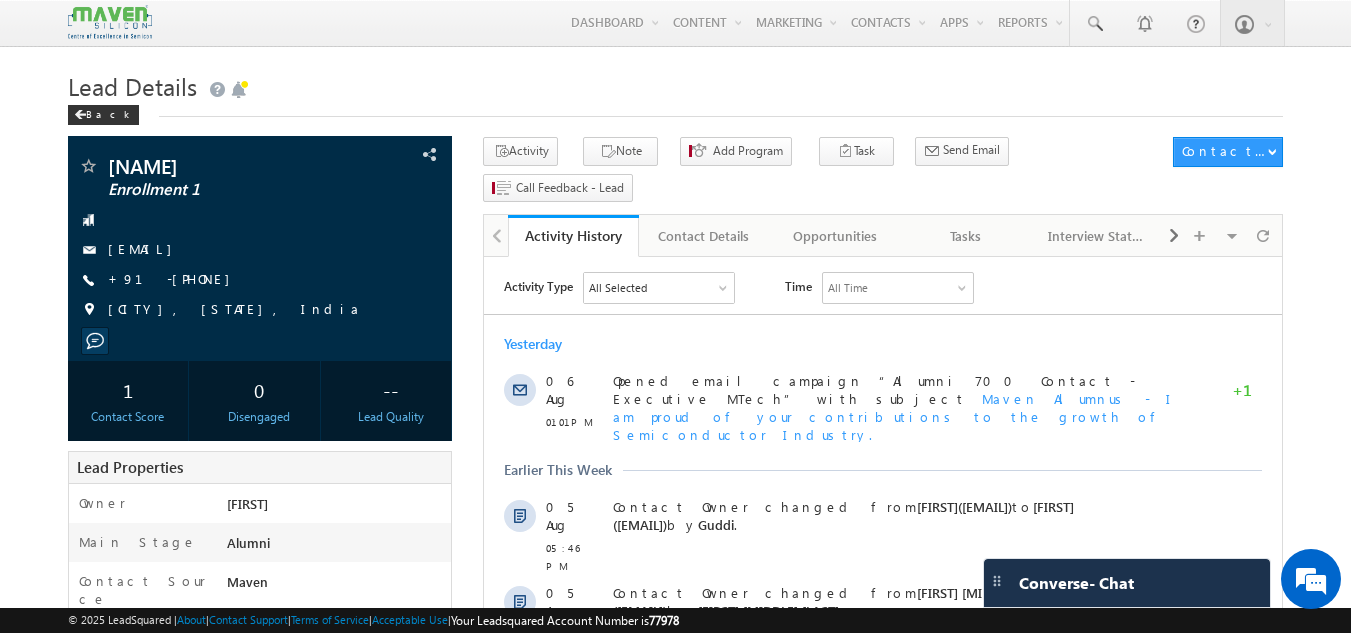 click on "Menu
Aukasha
lsq5@ maven -sili con.c om" at bounding box center (675, 744) 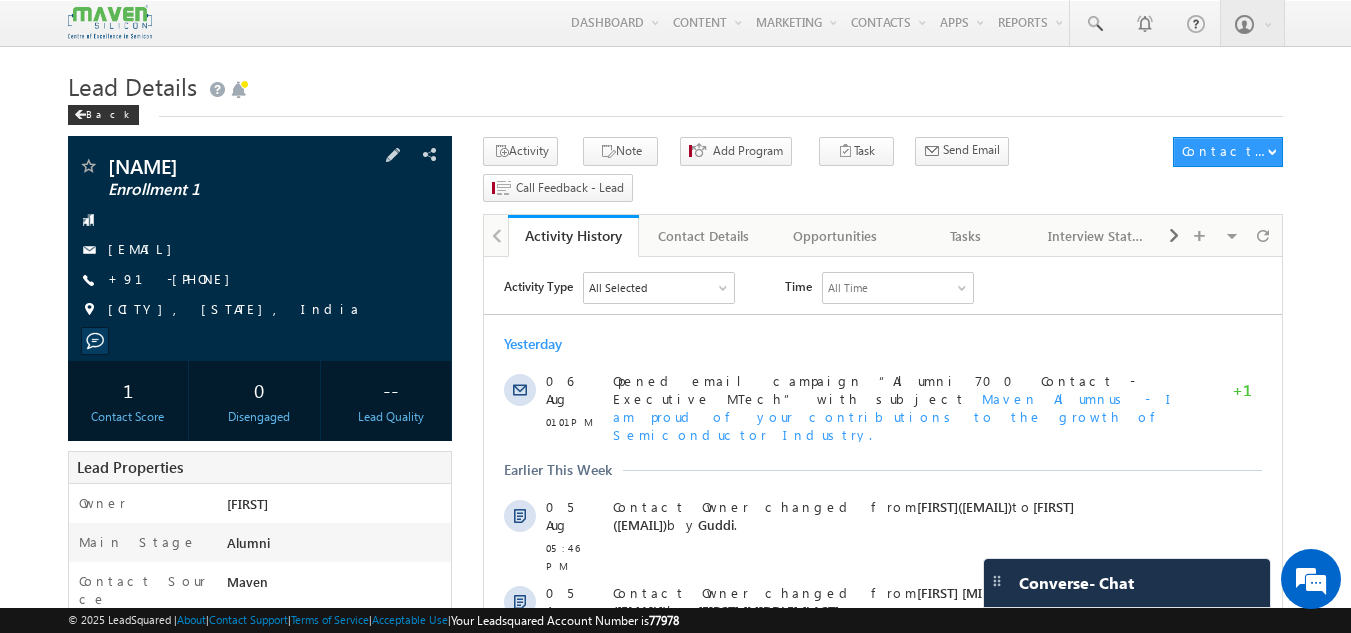 drag, startPoint x: 221, startPoint y: 279, endPoint x: 203, endPoint y: 281, distance: 18.110771 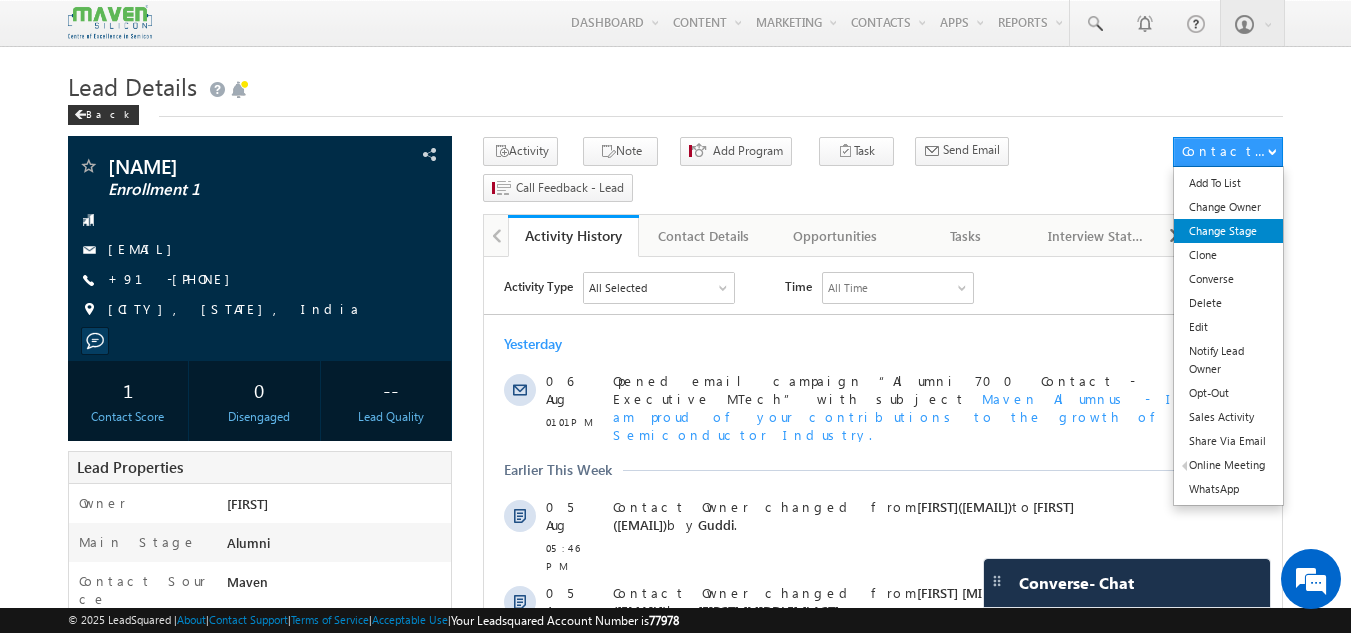 click on "Change Stage" at bounding box center [1228, 231] 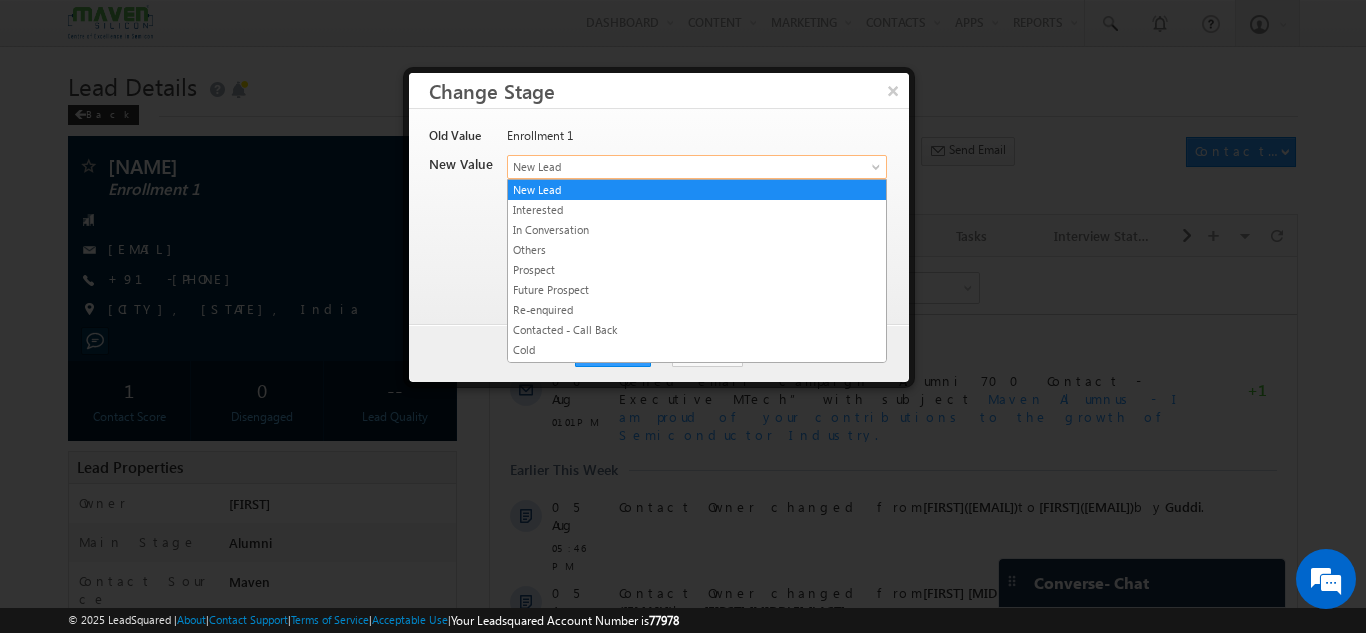 click on "New Lead" at bounding box center [664, 167] 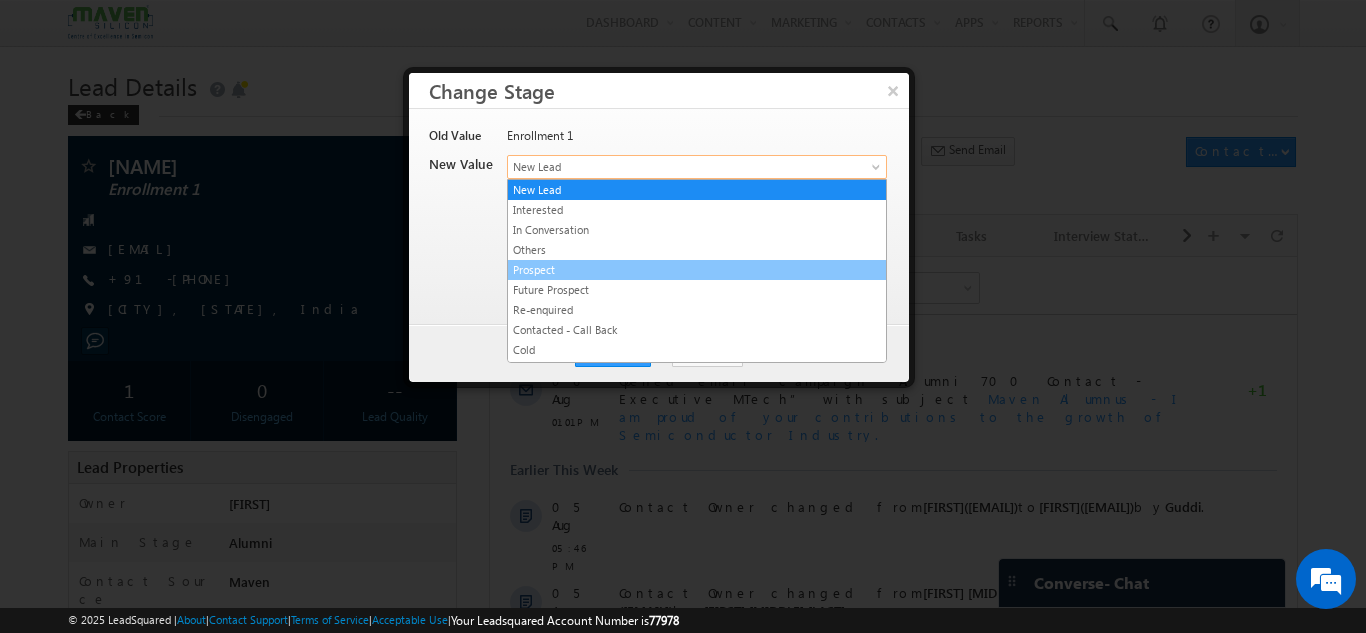 scroll, scrollTop: 378, scrollLeft: 0, axis: vertical 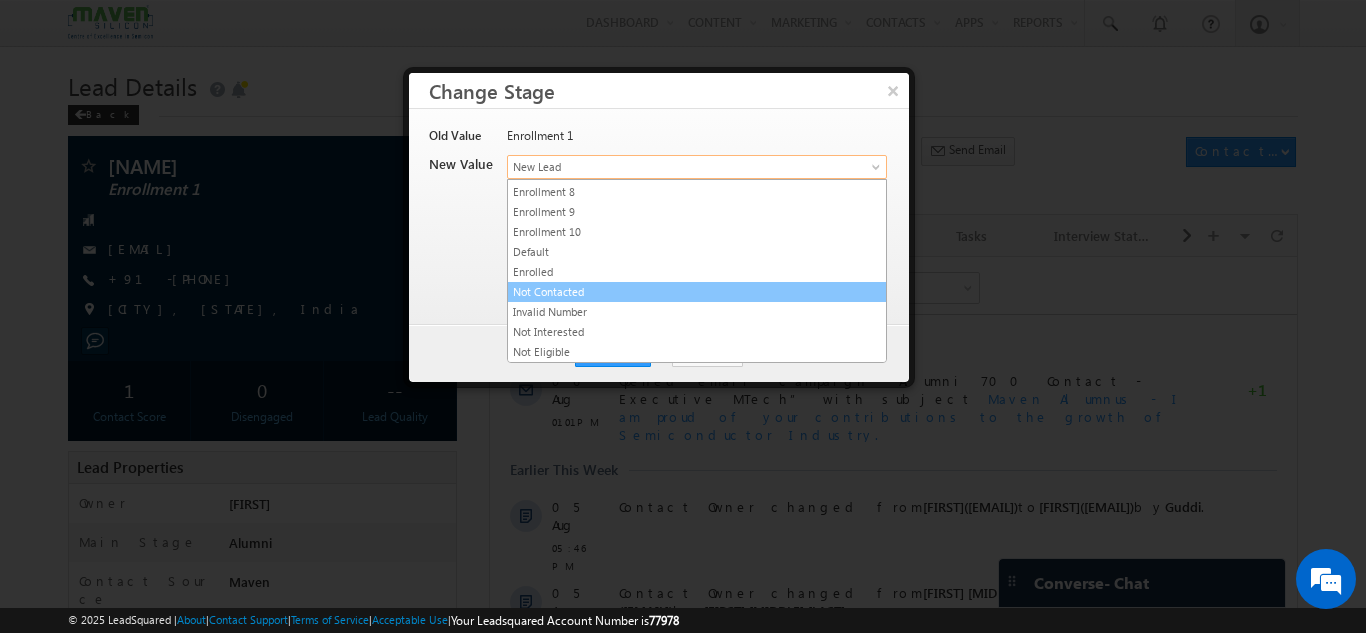 click on "Not Contacted" at bounding box center [697, 292] 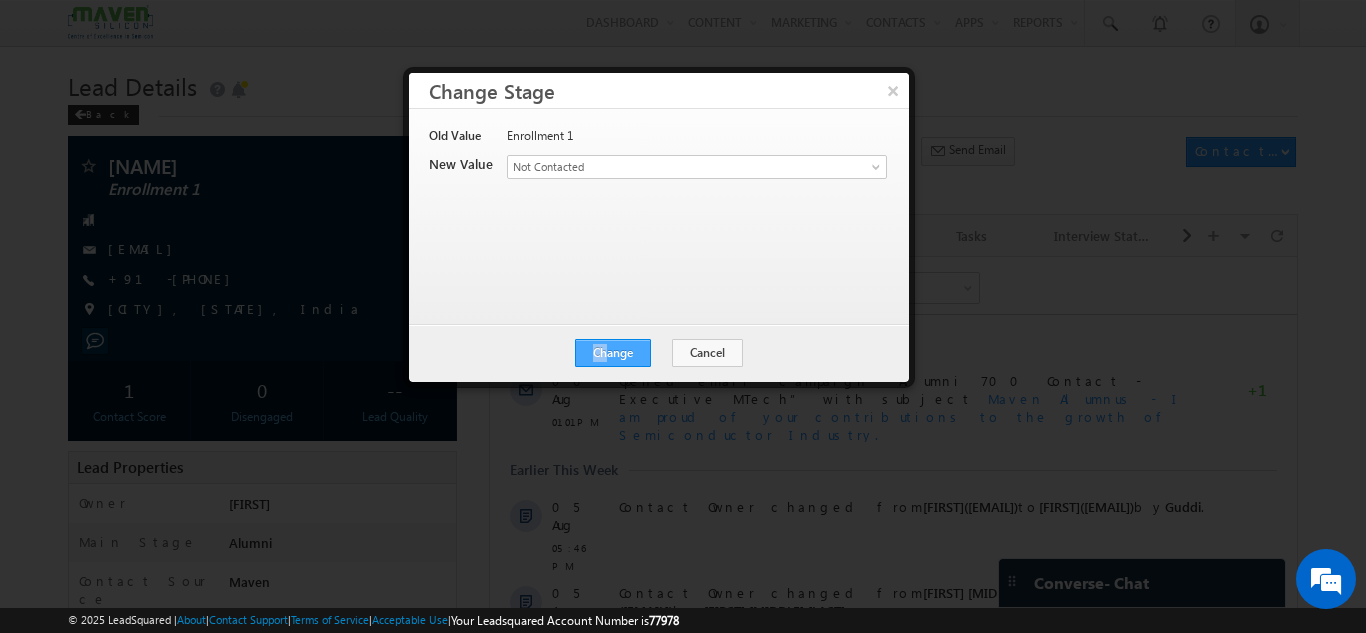 click on "Change
Cancel
Close" at bounding box center (659, 353) 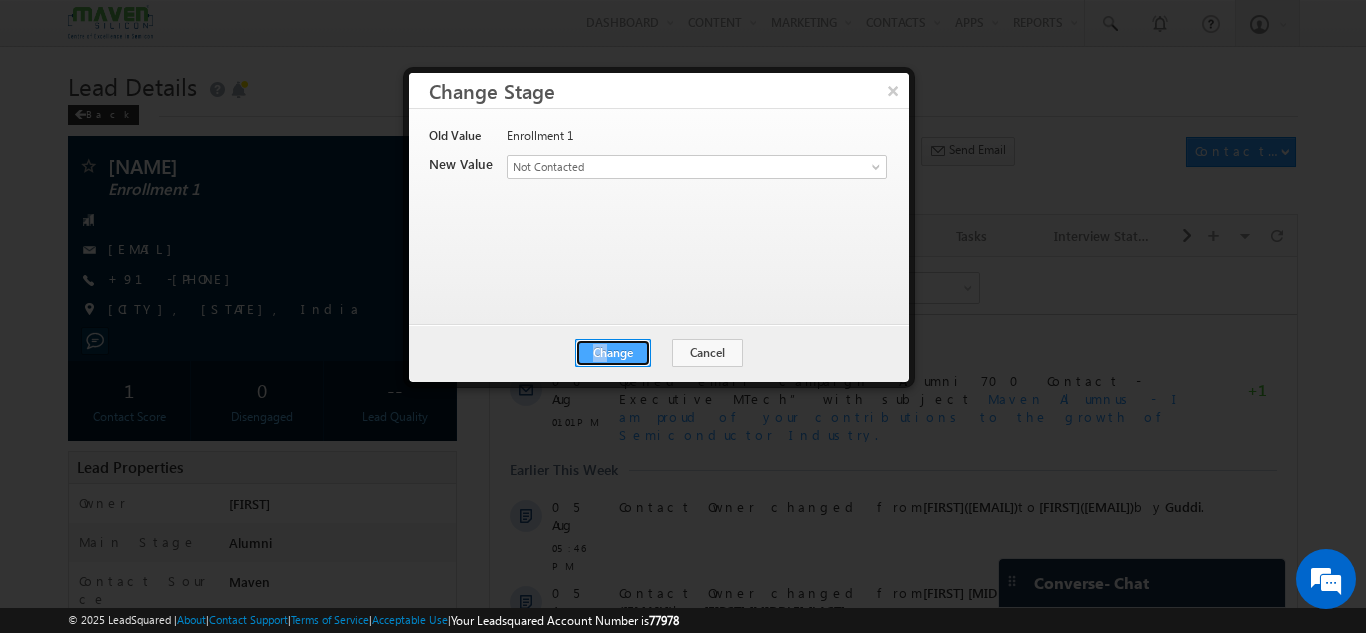 type 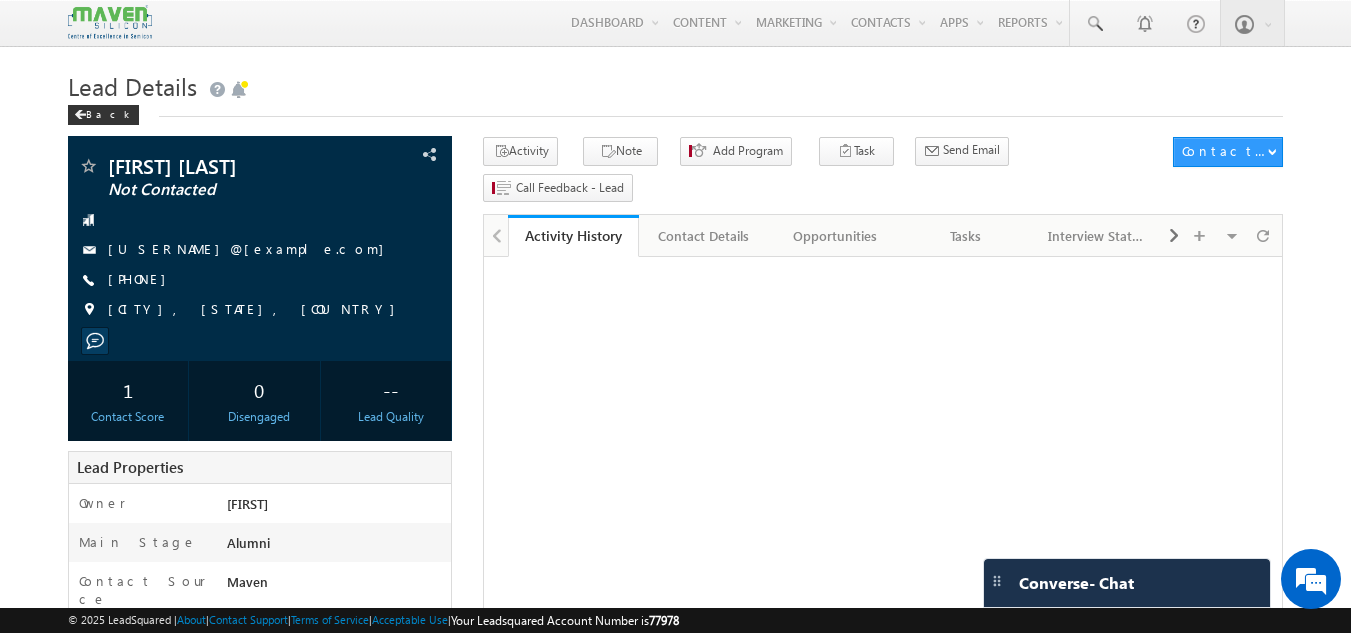 scroll, scrollTop: 0, scrollLeft: 0, axis: both 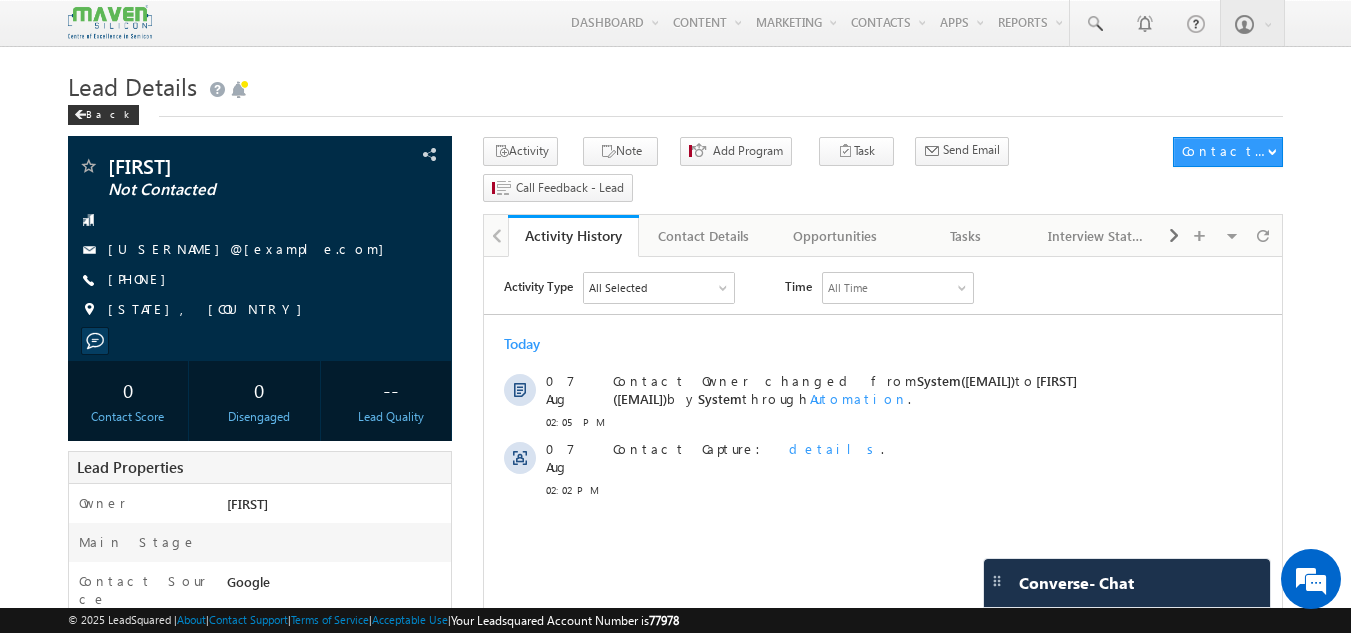 click on "Menu
[FIRST]
[EMAIL]" at bounding box center [675, 736] 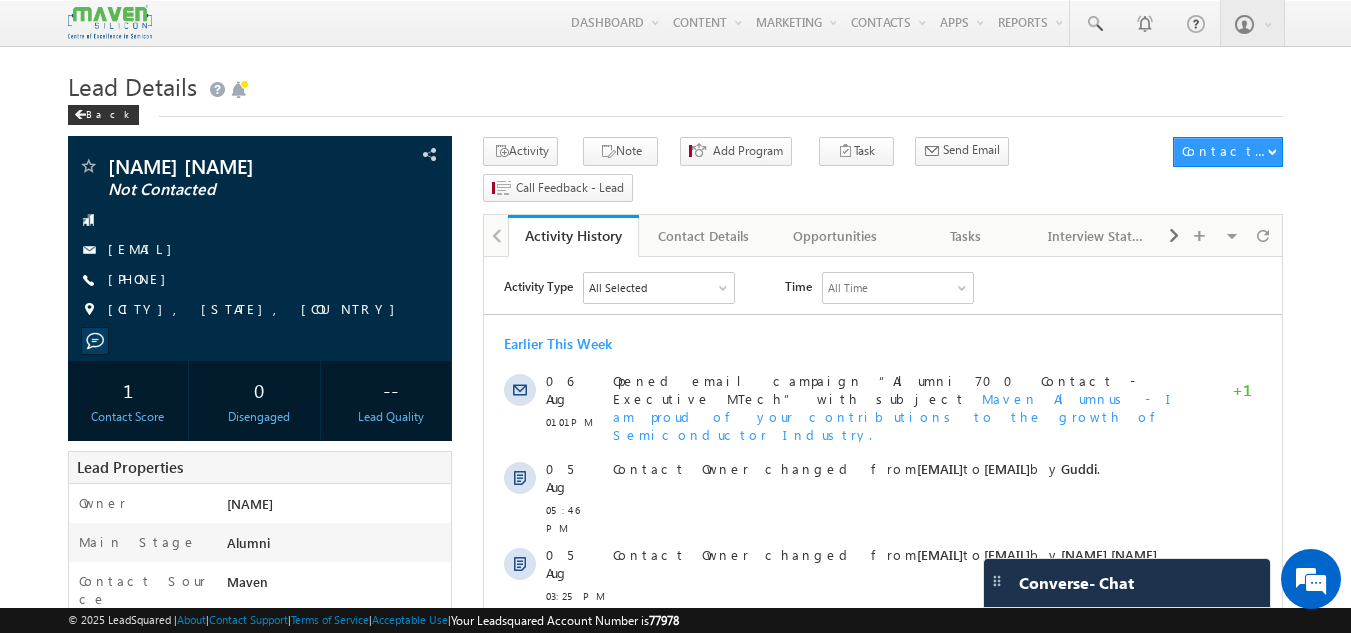 scroll, scrollTop: 0, scrollLeft: 0, axis: both 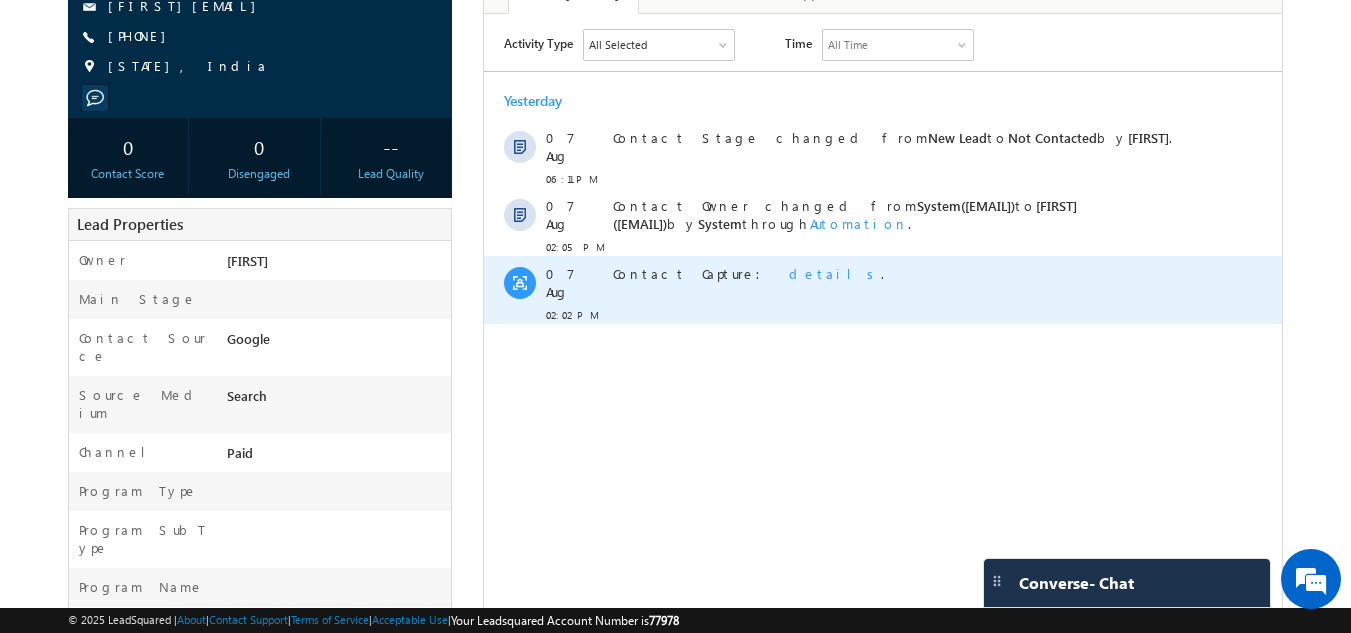 click on "details" at bounding box center (835, 273) 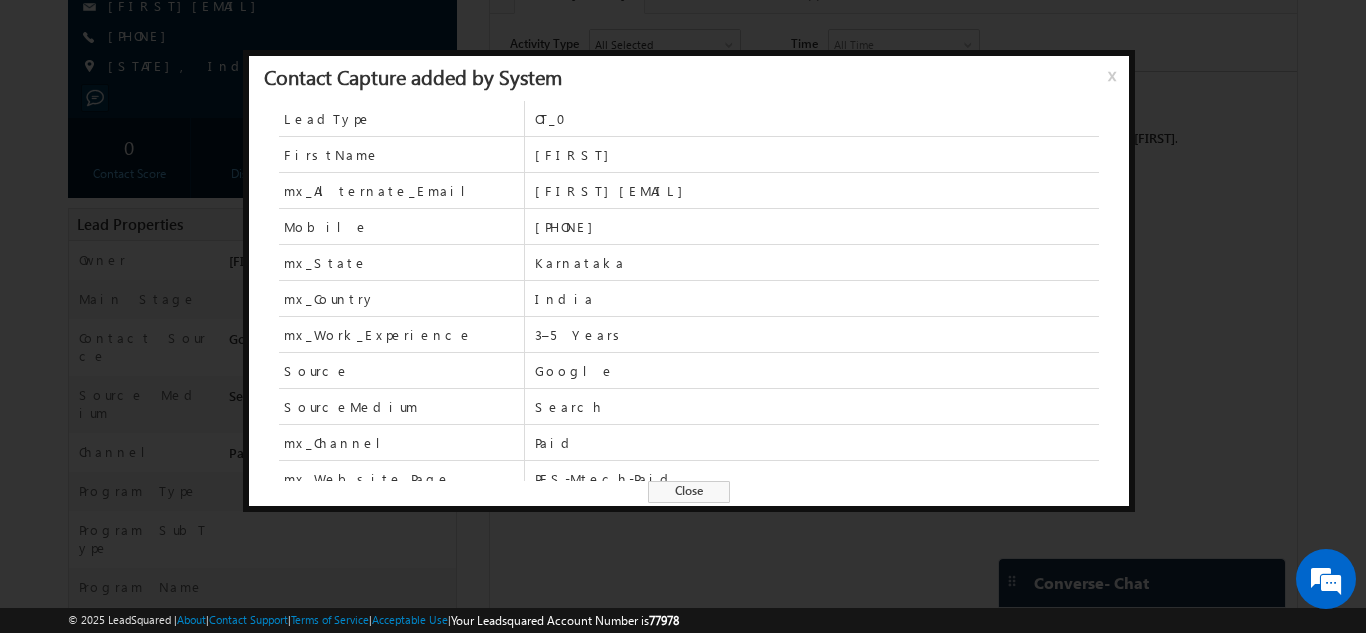 scroll, scrollTop: 51, scrollLeft: 0, axis: vertical 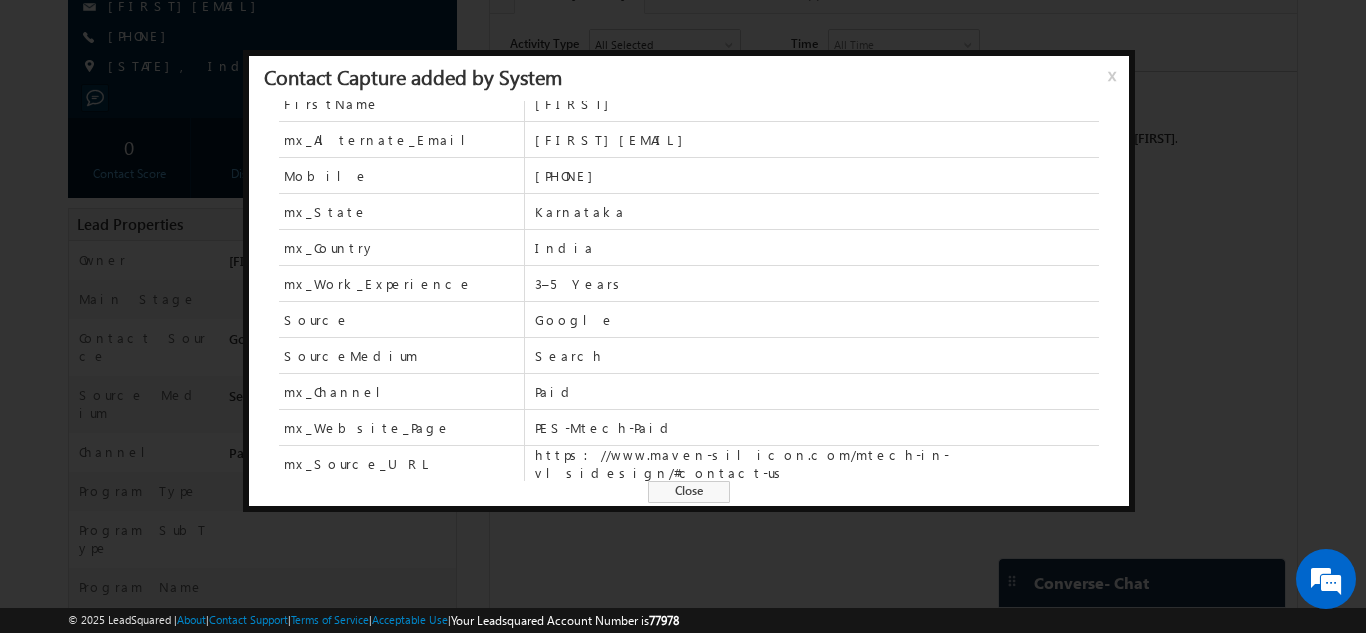 click on "Close" at bounding box center (689, 492) 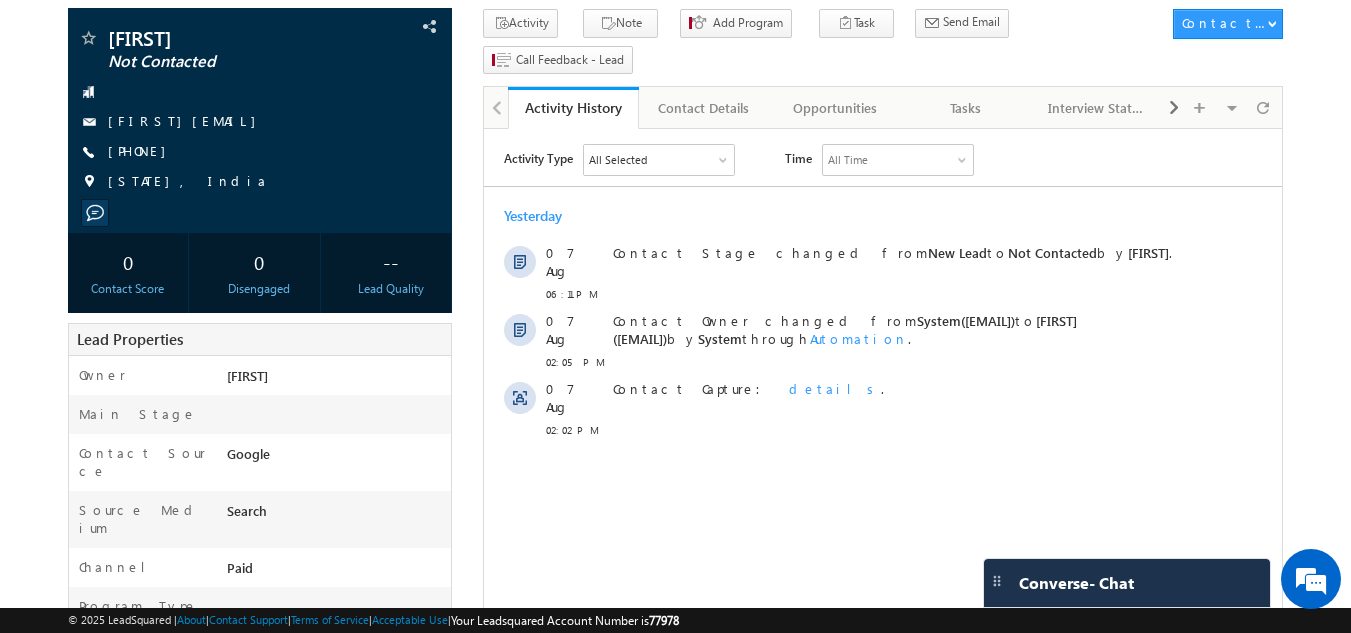 scroll, scrollTop: 0, scrollLeft: 0, axis: both 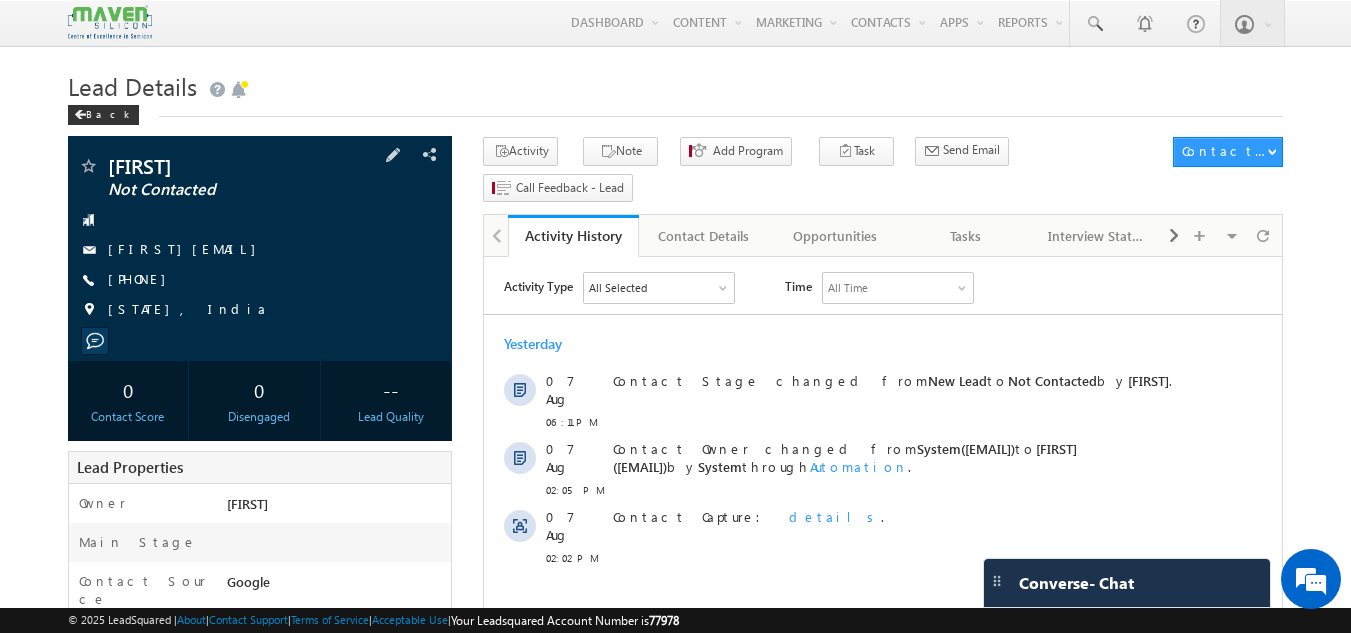 drag, startPoint x: 214, startPoint y: 279, endPoint x: 204, endPoint y: 280, distance: 10.049875 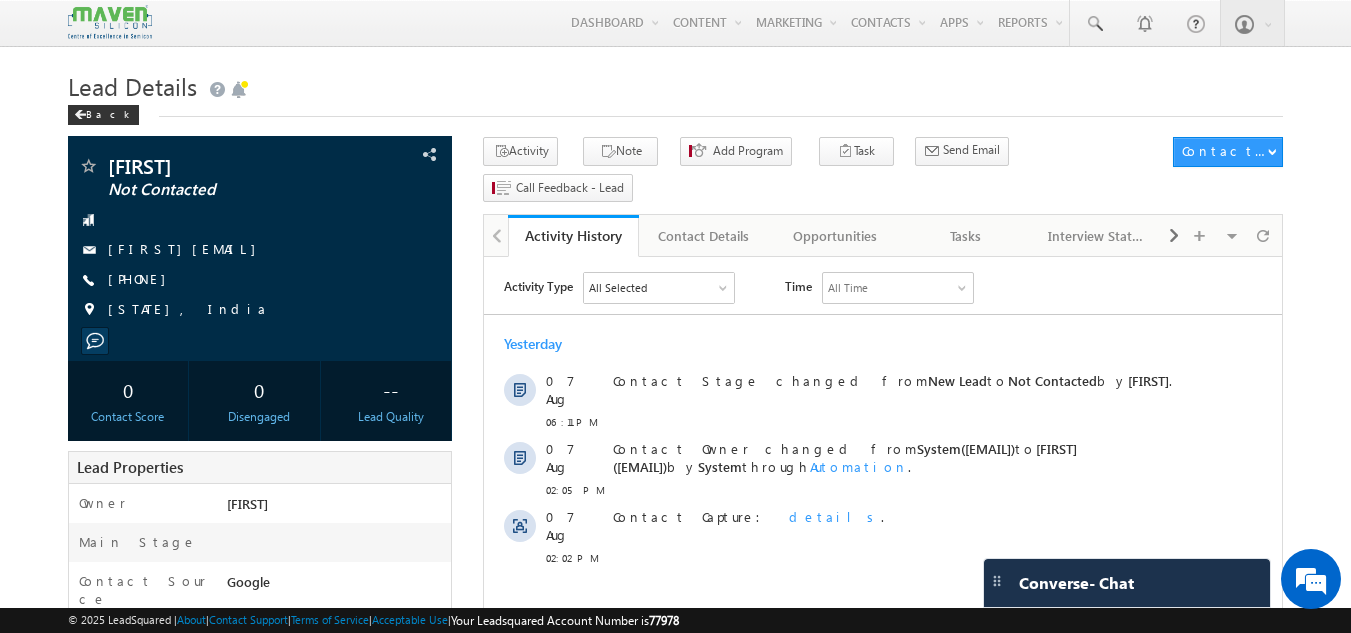 click on "Lead Details" at bounding box center (676, 84) 